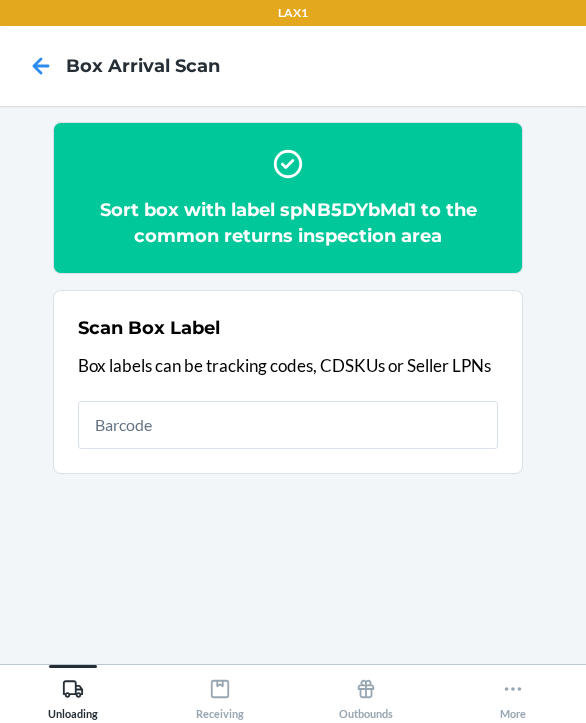 scroll, scrollTop: 0, scrollLeft: 0, axis: both 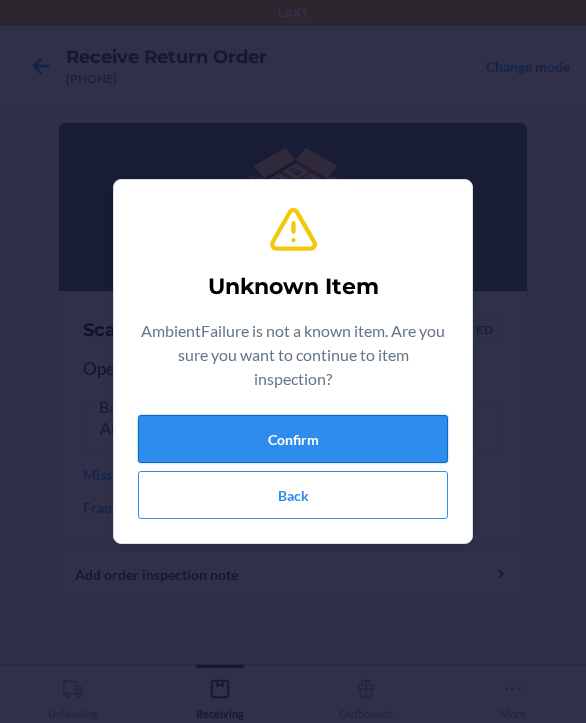 click on "Confirm" at bounding box center (293, 439) 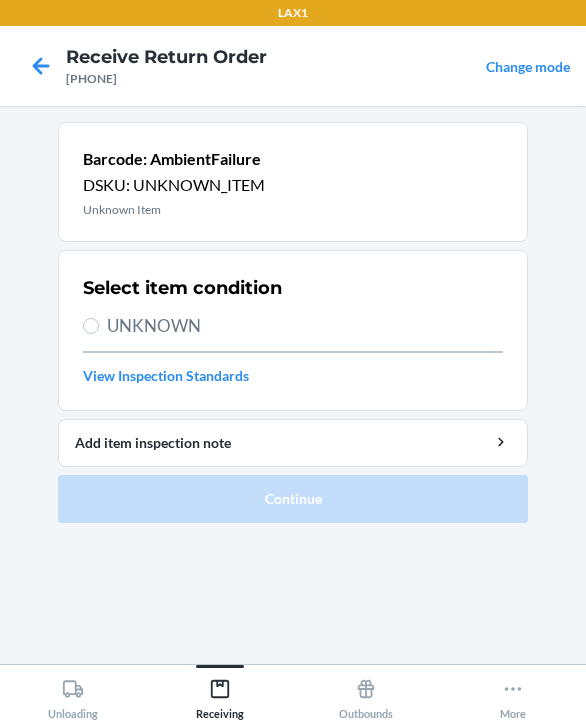 click on "UNKNOWN" at bounding box center [305, 326] 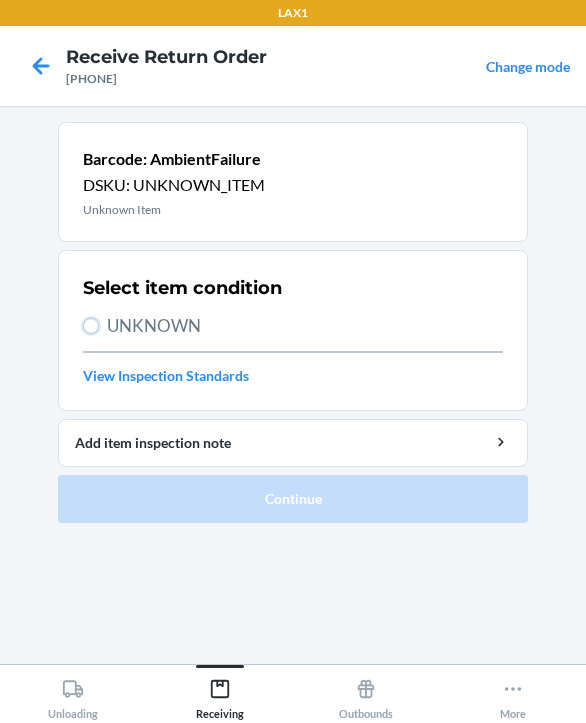 click on "UNKNOWN" at bounding box center (91, 326) 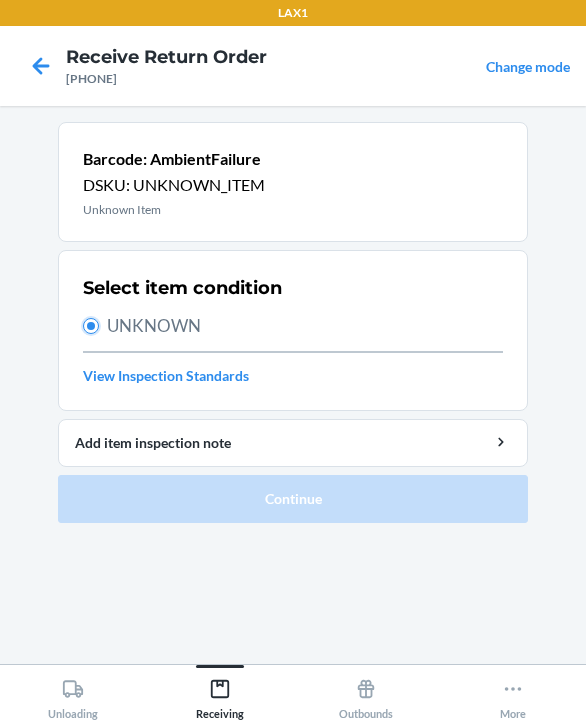 radio on "true" 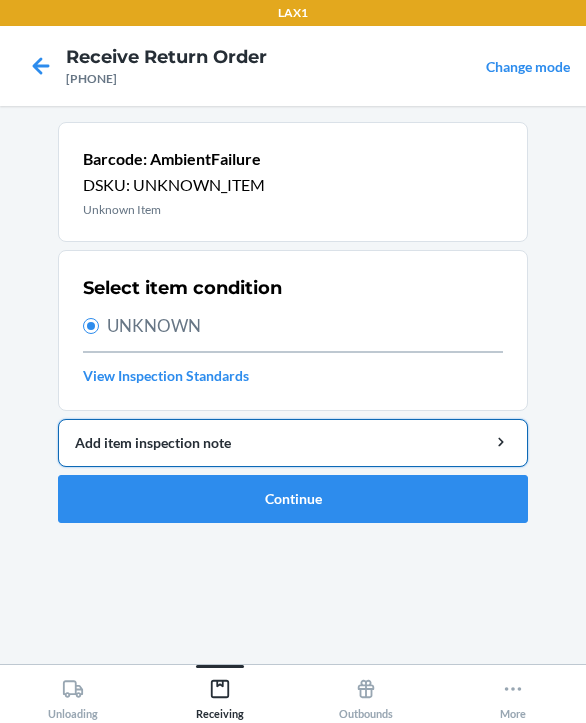 click on "Add item inspection note" at bounding box center [293, 442] 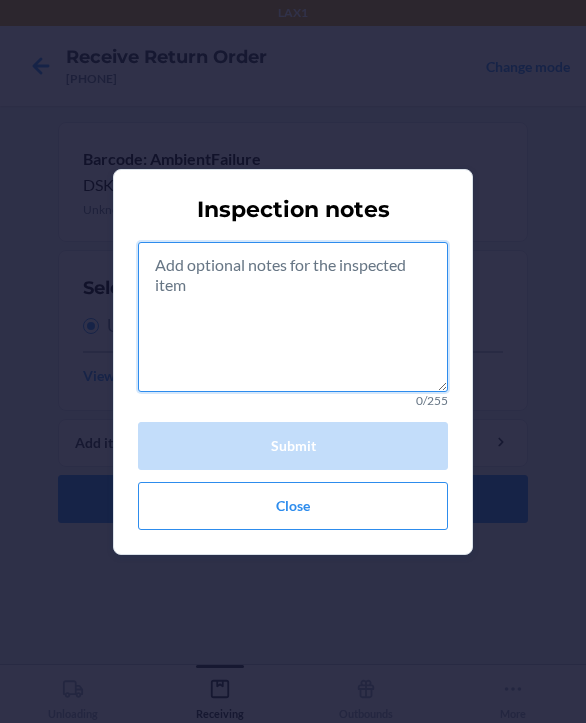 drag, startPoint x: 227, startPoint y: 334, endPoint x: 185, endPoint y: 279, distance: 69.2026 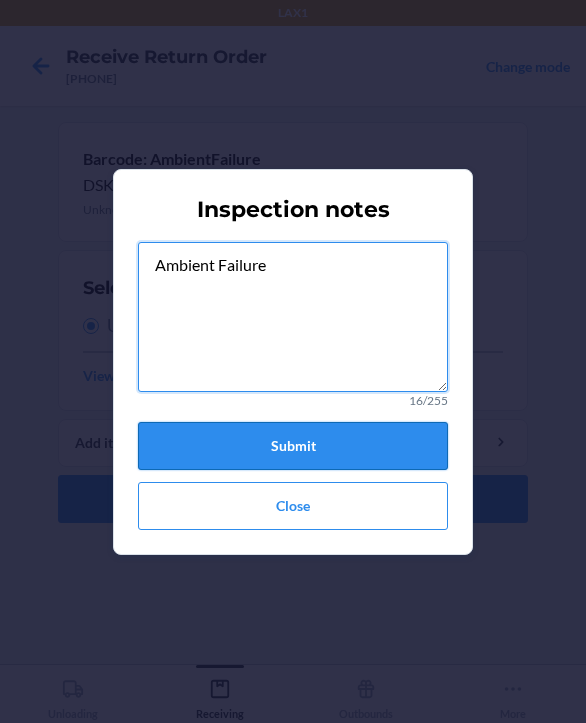 type on "Ambient Failure" 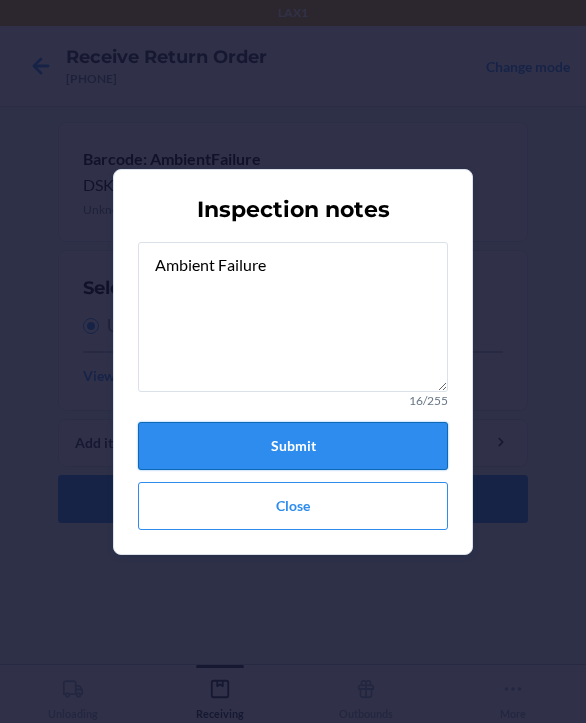 click on "Submit" at bounding box center (293, 446) 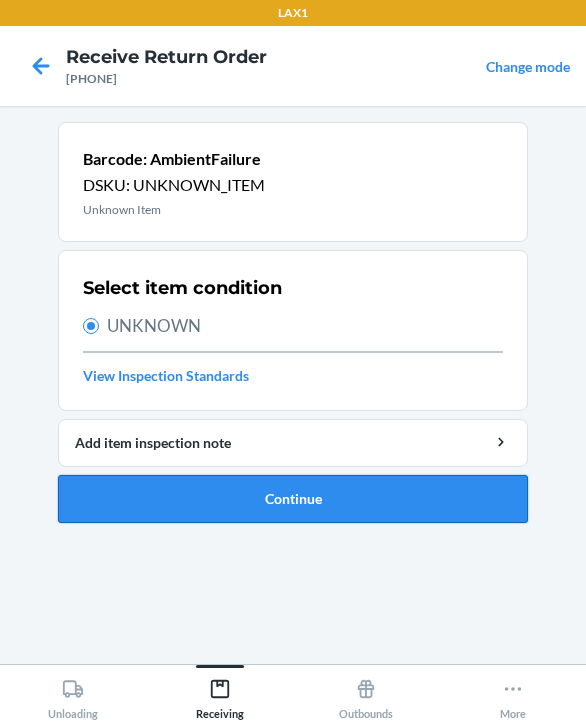 click on "Continue" at bounding box center [293, 499] 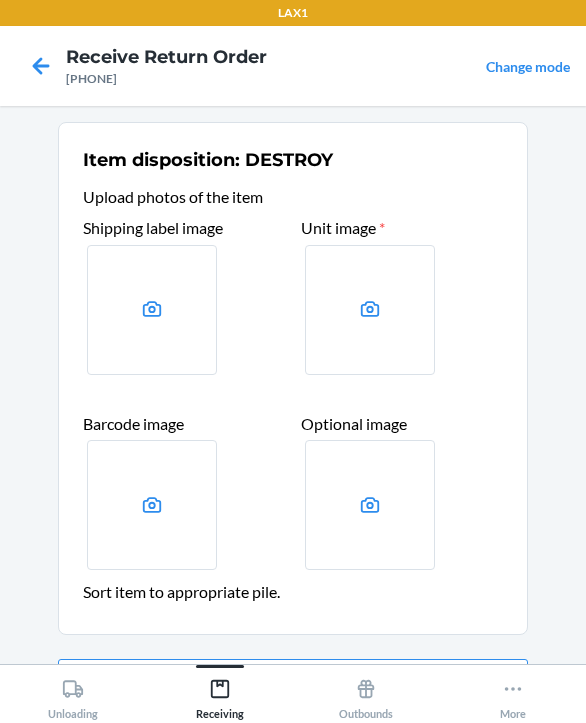 scroll, scrollTop: 123, scrollLeft: 0, axis: vertical 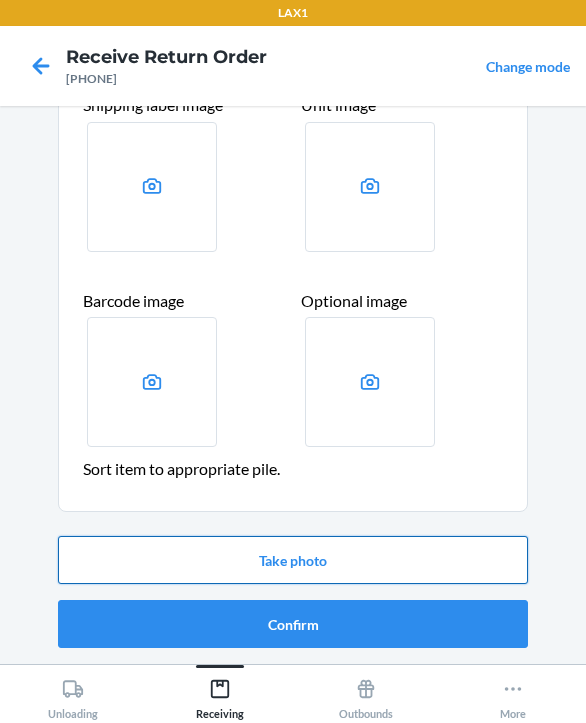 click on "Take photo" at bounding box center [293, 560] 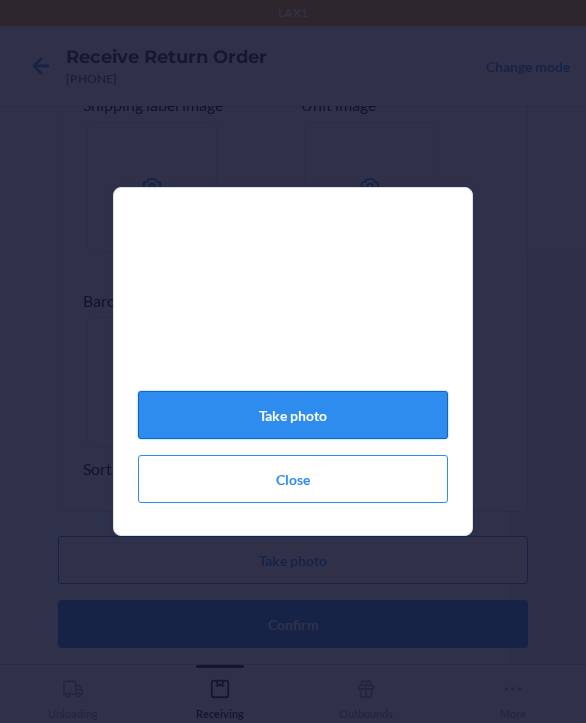click on "Take photo" 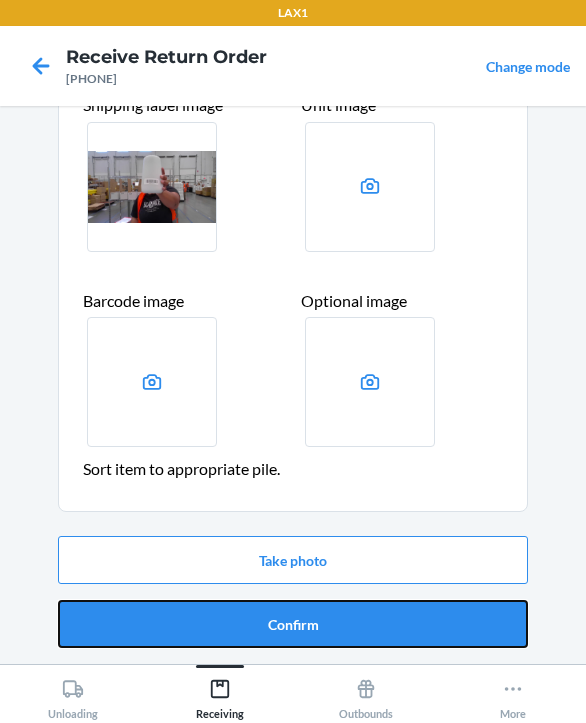click on "Confirm" at bounding box center [293, 624] 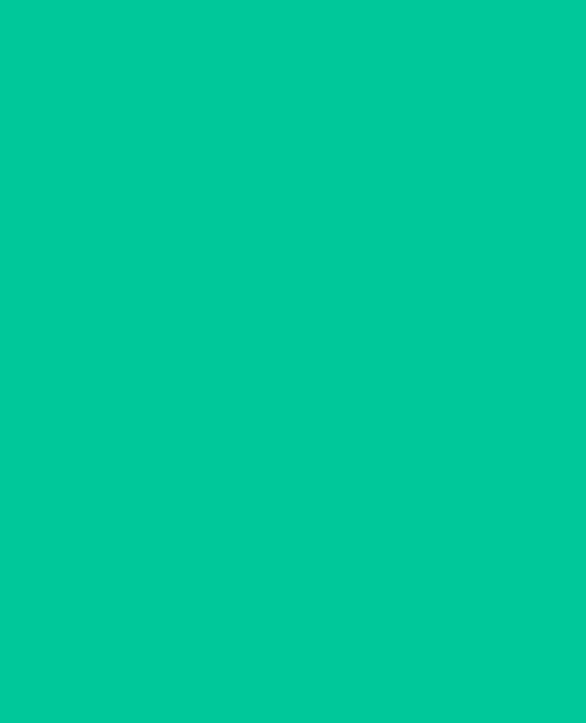 scroll, scrollTop: 0, scrollLeft: 0, axis: both 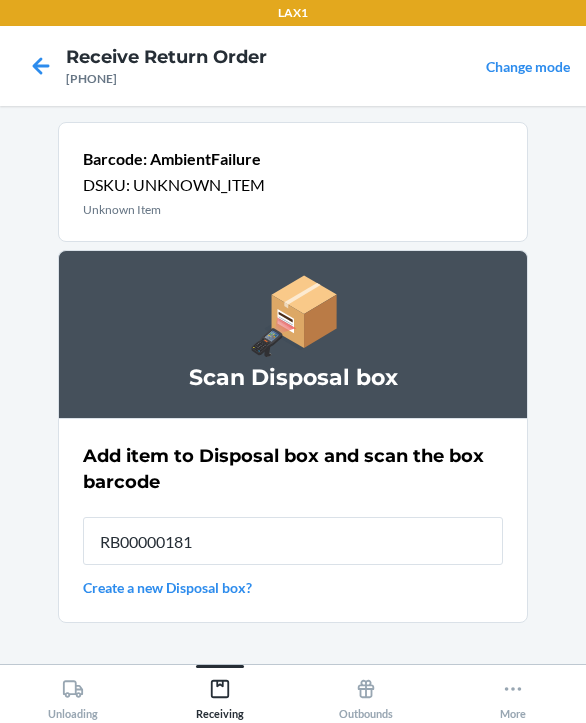type on "RB000001819" 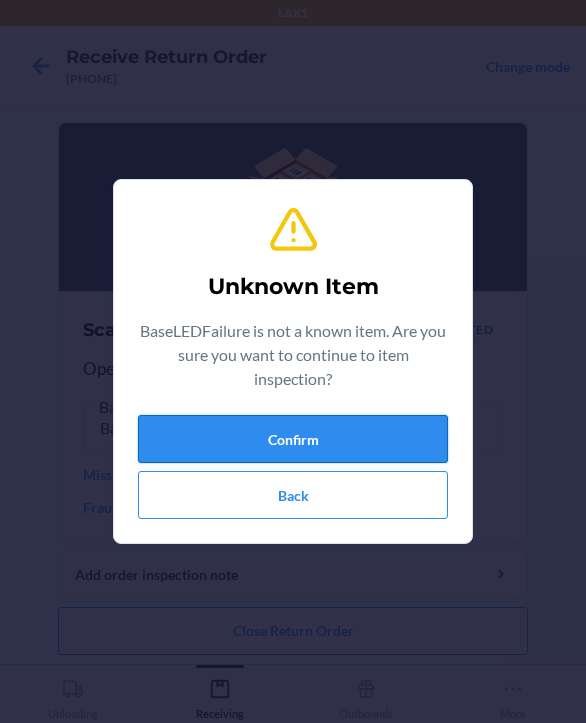click on "Confirm" at bounding box center (293, 439) 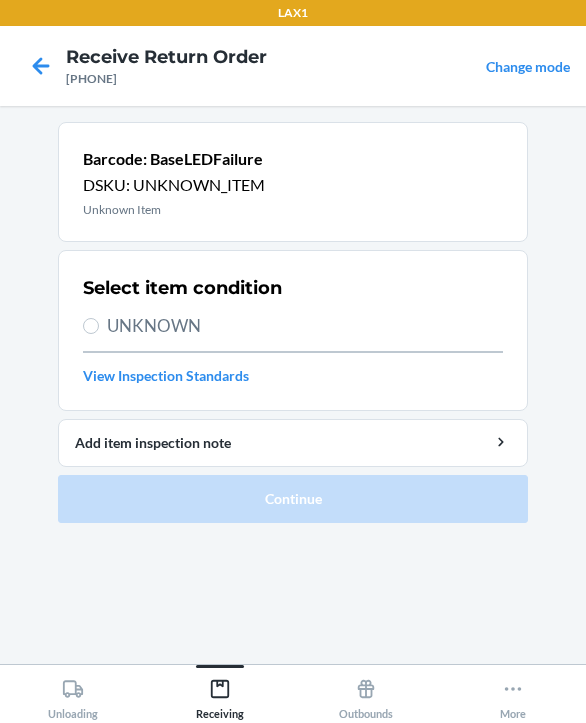 click on "UNKNOWN" at bounding box center [305, 326] 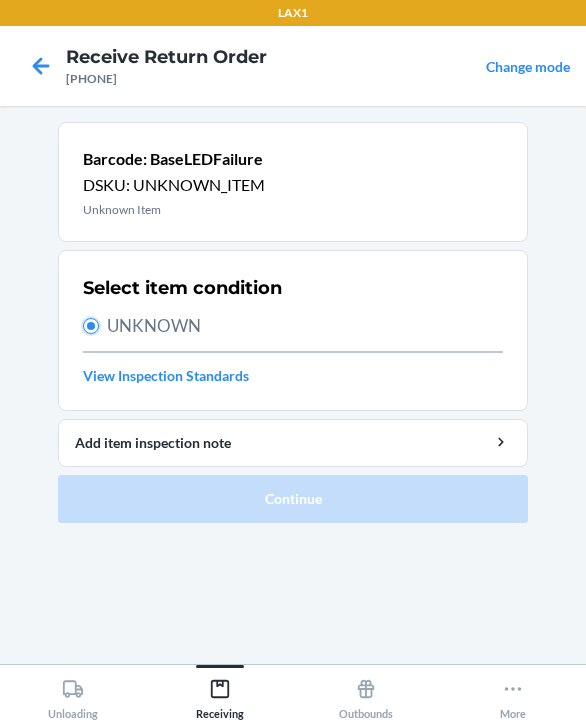 radio on "true" 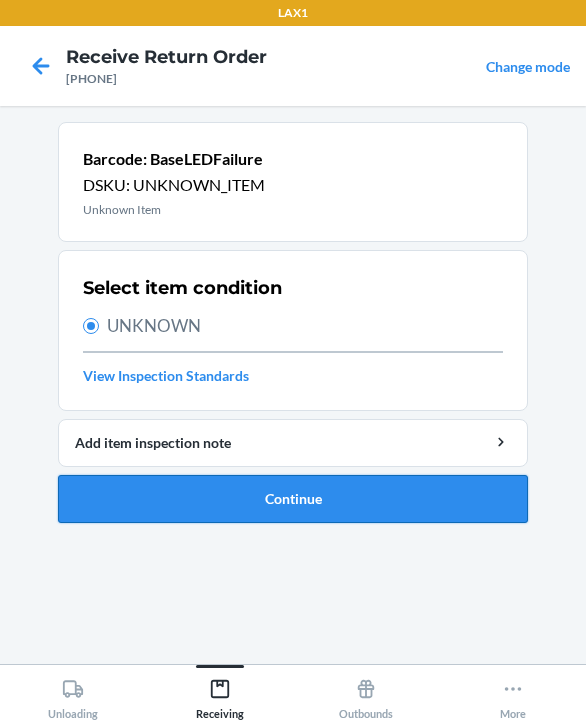click on "Continue" at bounding box center (293, 499) 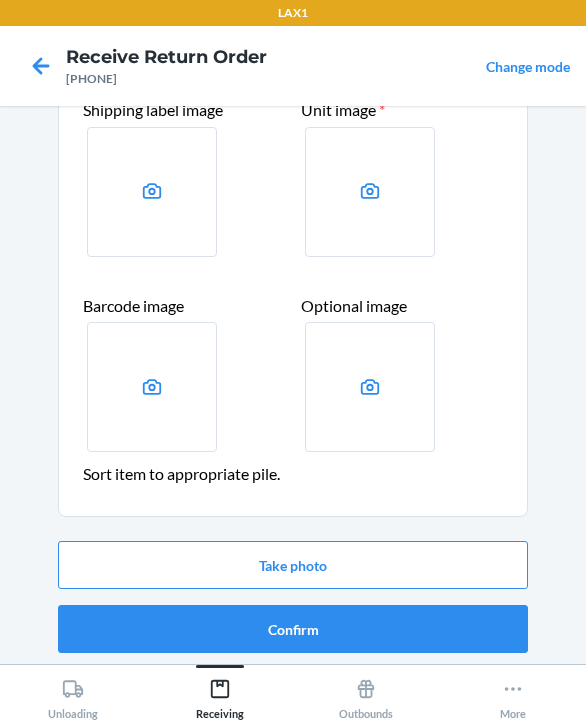 scroll, scrollTop: 123, scrollLeft: 0, axis: vertical 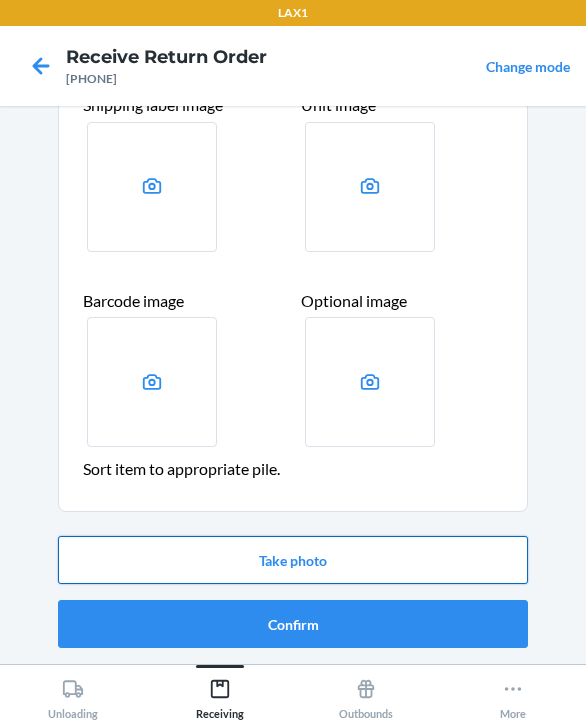 click on "Take photo" at bounding box center (293, 560) 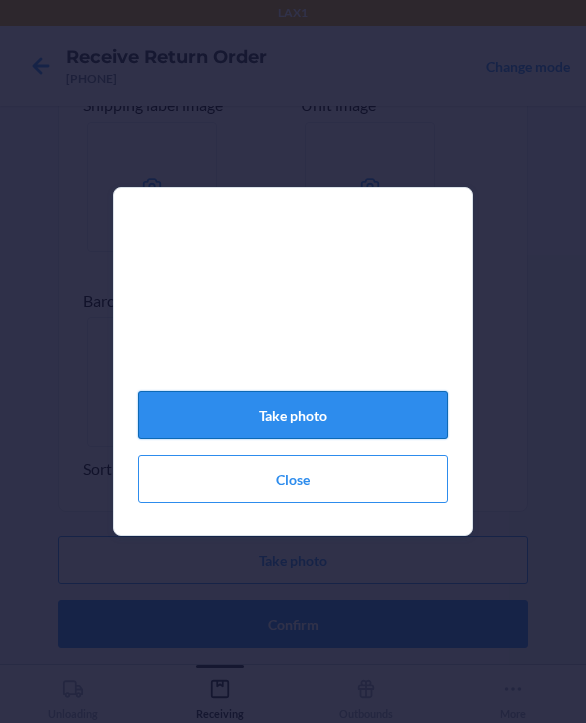 click on "Take photo" 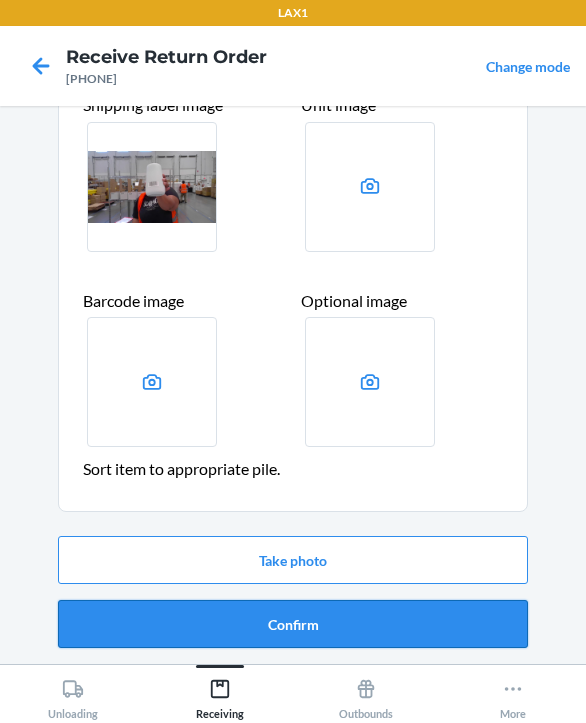 click on "Confirm" at bounding box center [293, 624] 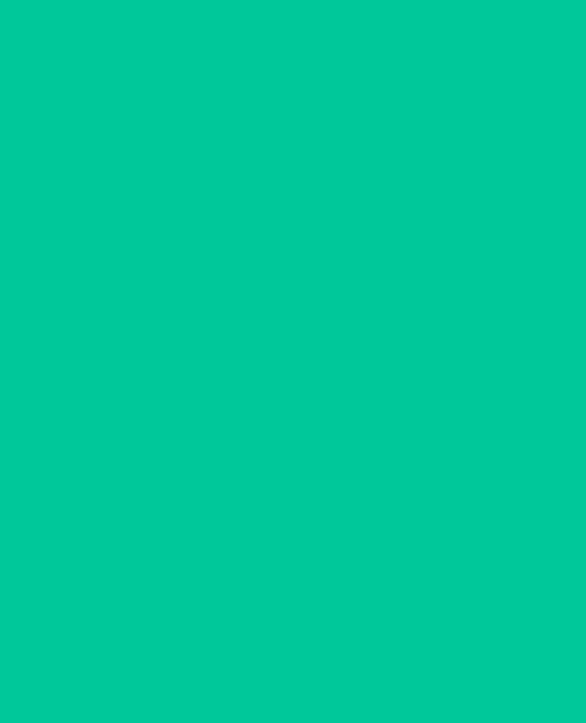 scroll, scrollTop: 0, scrollLeft: 0, axis: both 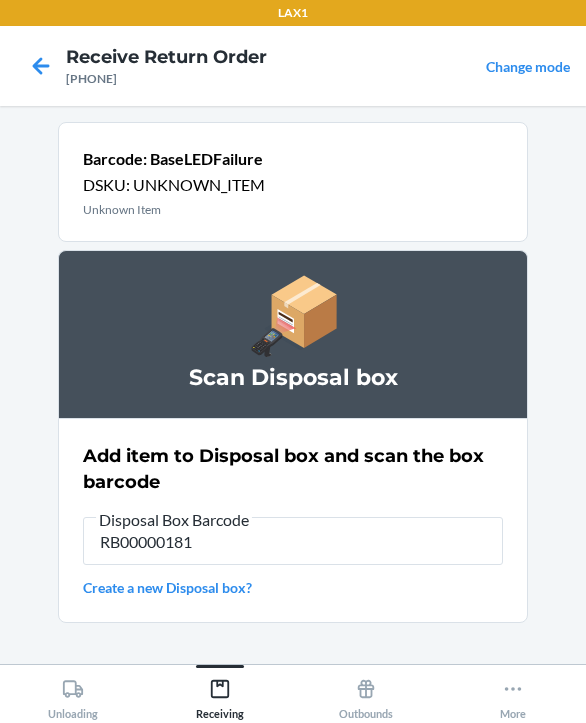 type on "RB000001819" 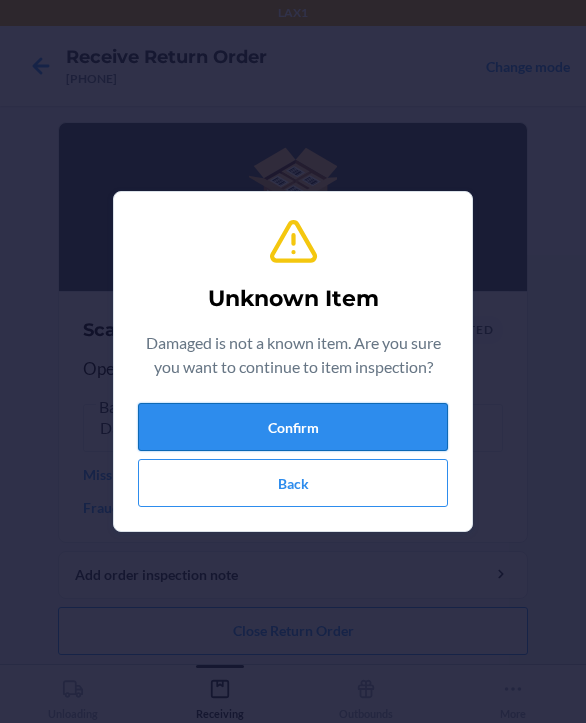 click on "Confirm" at bounding box center [293, 427] 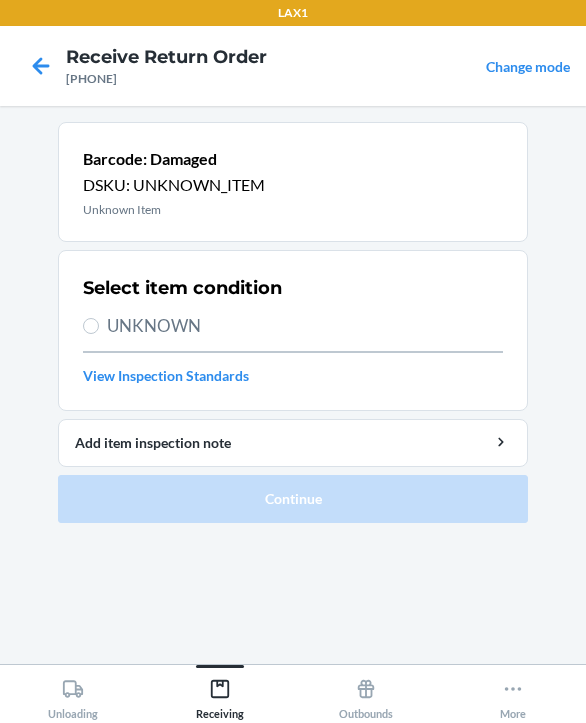 click on "UNKNOWN" at bounding box center (305, 326) 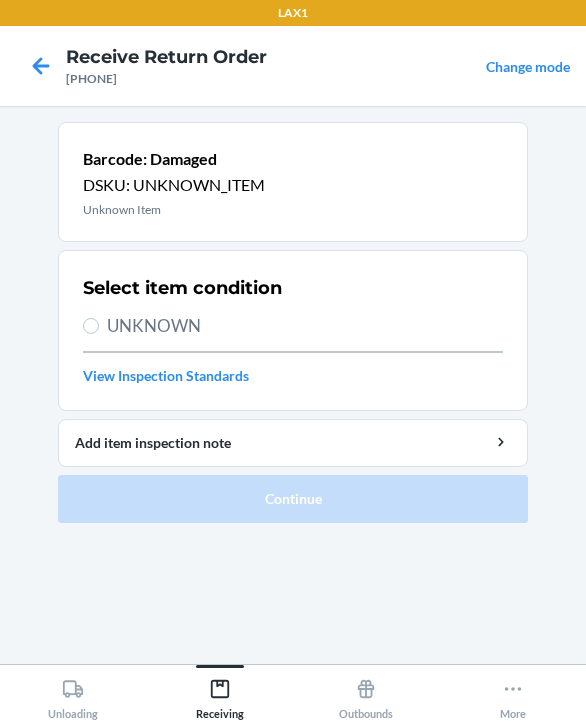 click on "UNKNOWN" at bounding box center [91, 326] 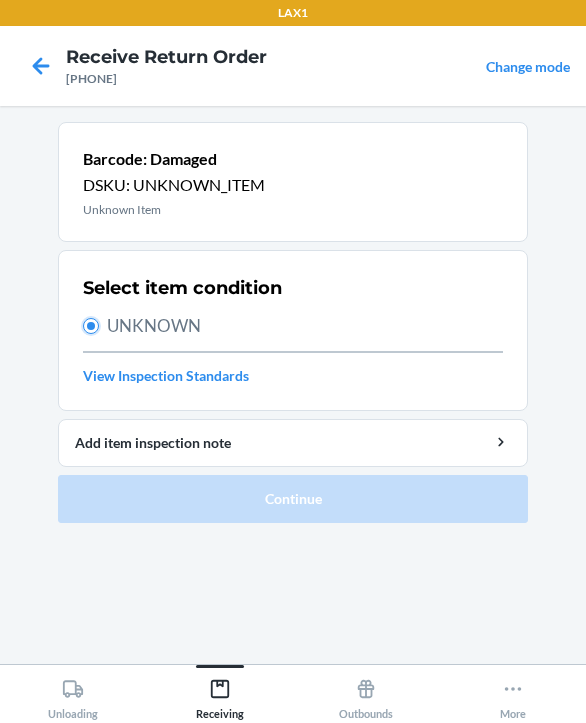 radio on "true" 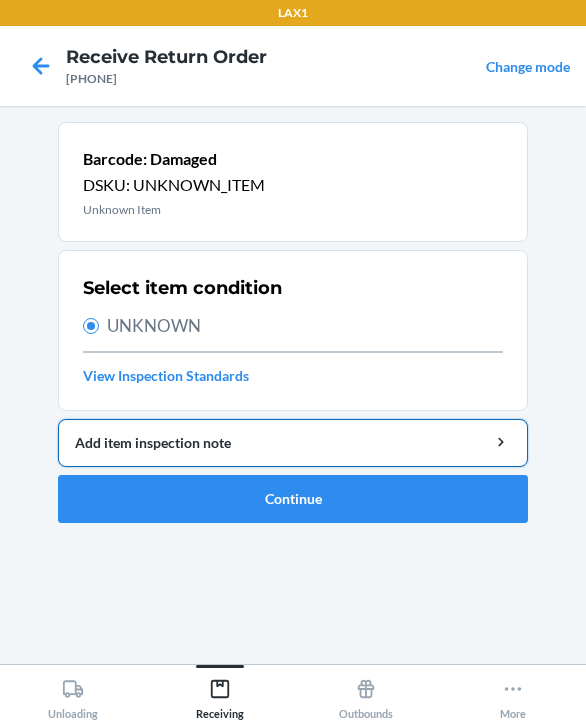 click on "Add item inspection note" at bounding box center [293, 442] 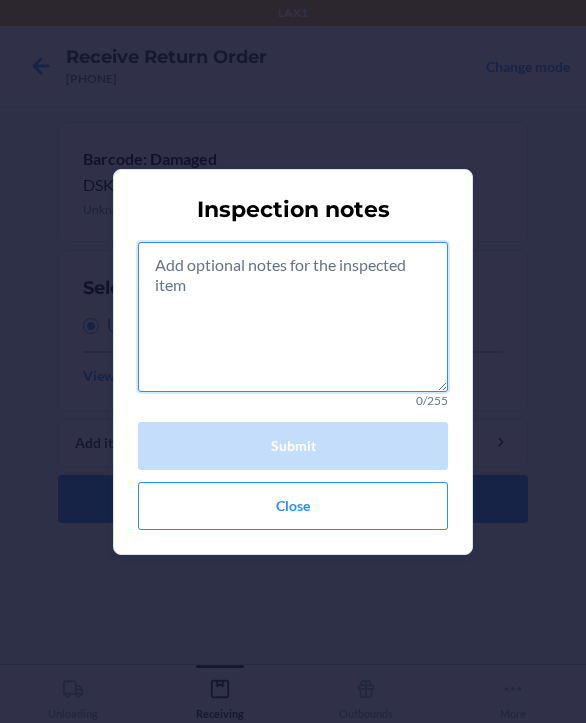 click at bounding box center [293, 317] 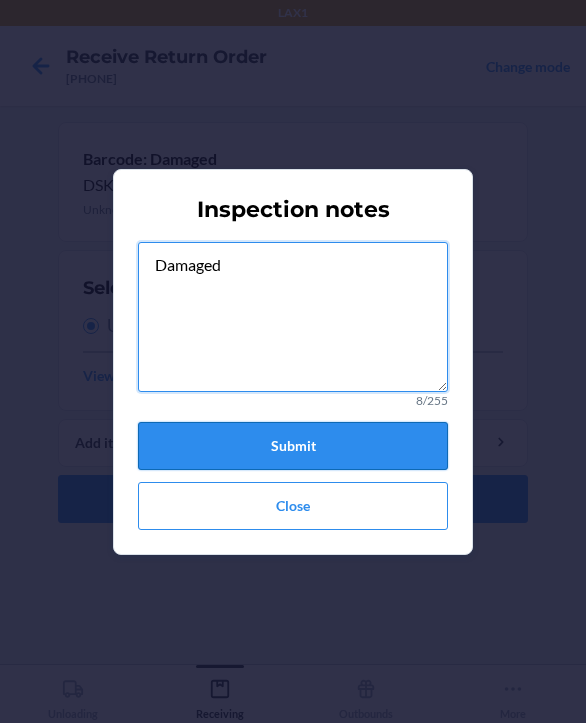 type on "Damaged" 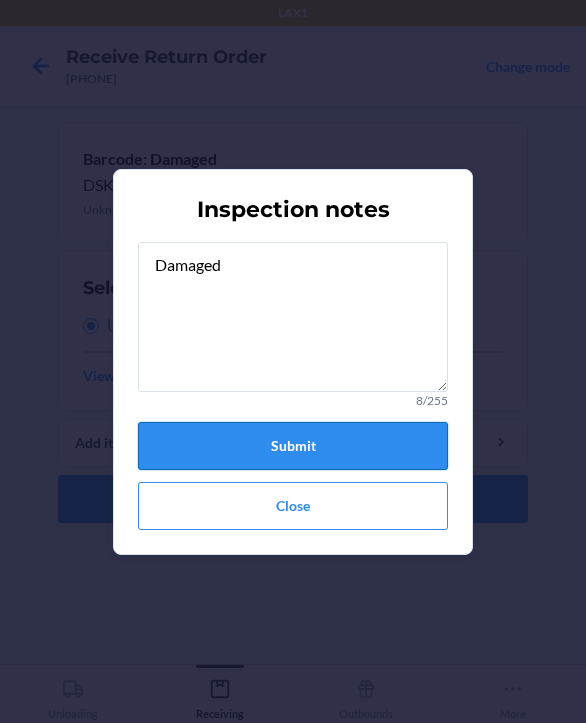 click on "Submit" at bounding box center (293, 446) 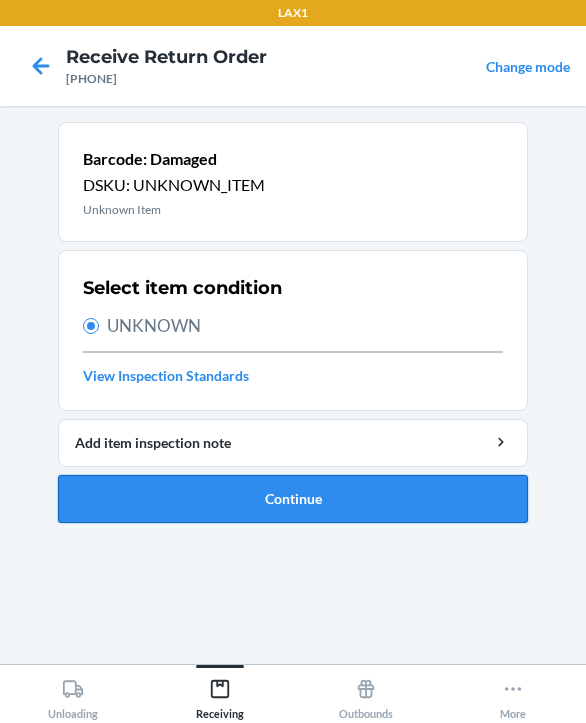 click on "Continue" at bounding box center [293, 499] 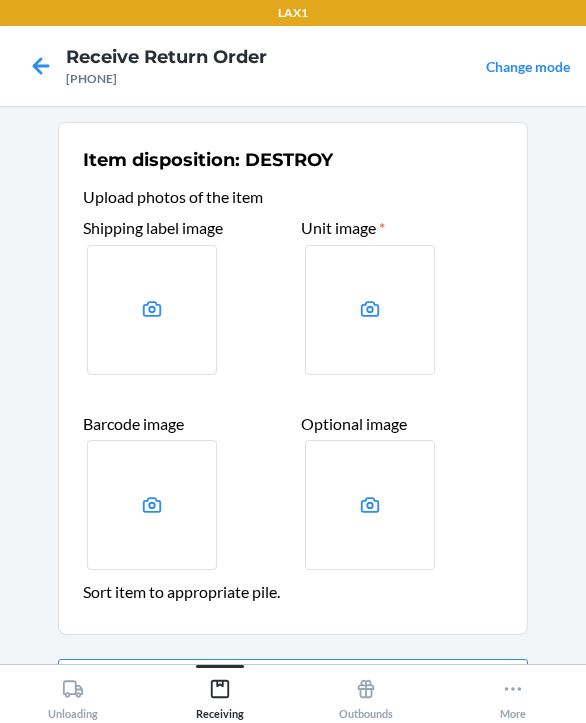 scroll, scrollTop: 123, scrollLeft: 0, axis: vertical 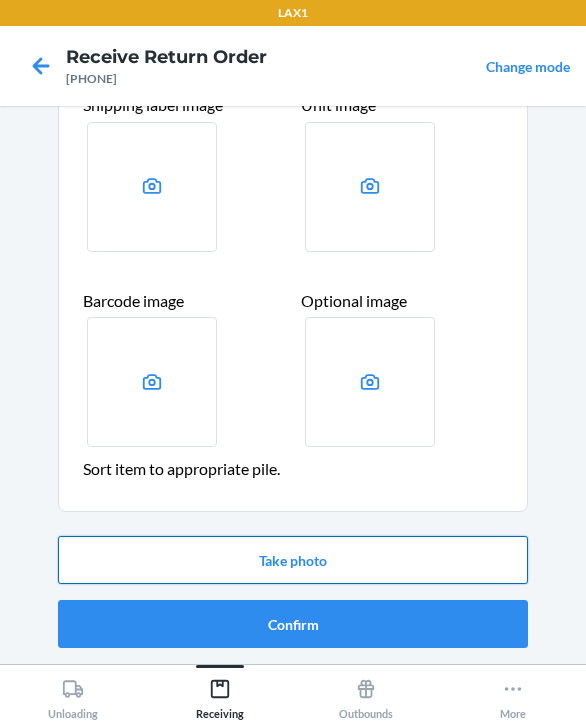 click on "Take photo" at bounding box center [293, 560] 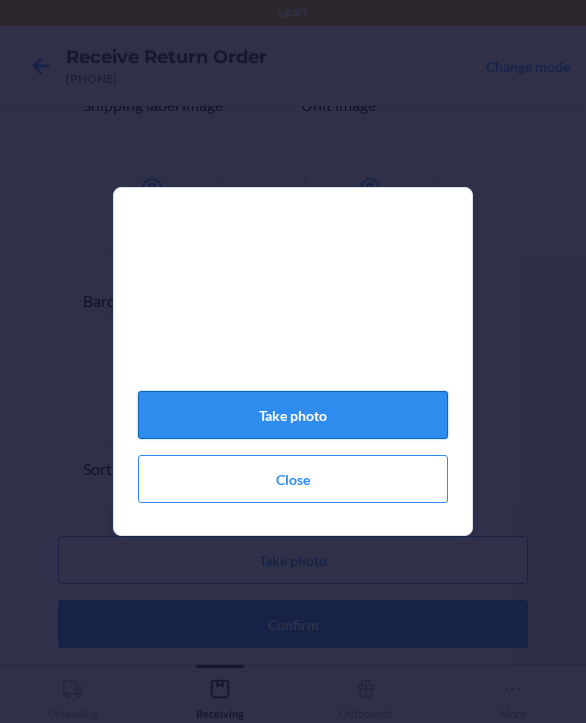click on "Take photo" 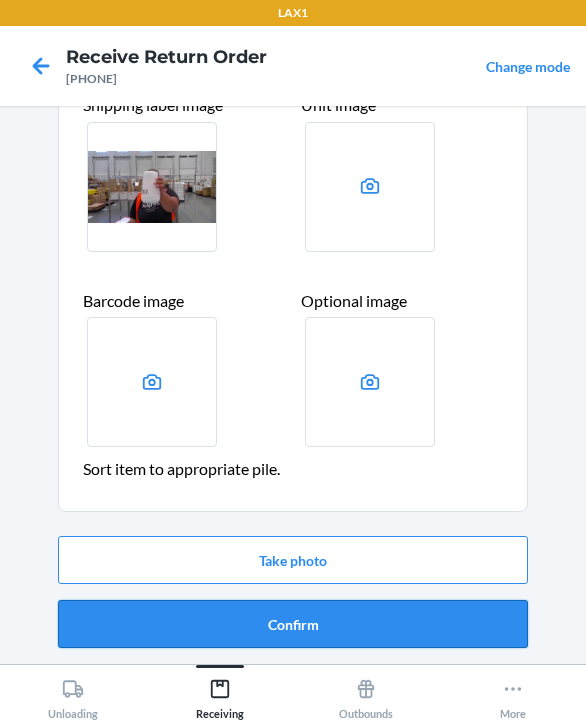 click on "Confirm" at bounding box center (293, 624) 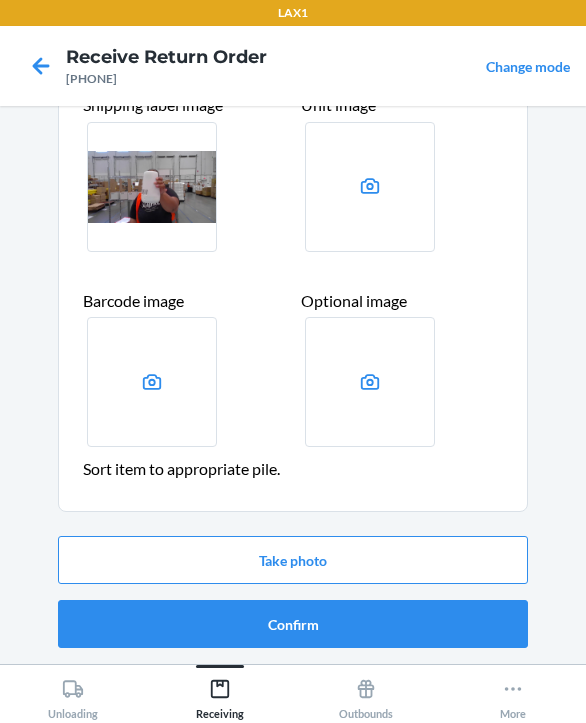 scroll, scrollTop: 0, scrollLeft: 0, axis: both 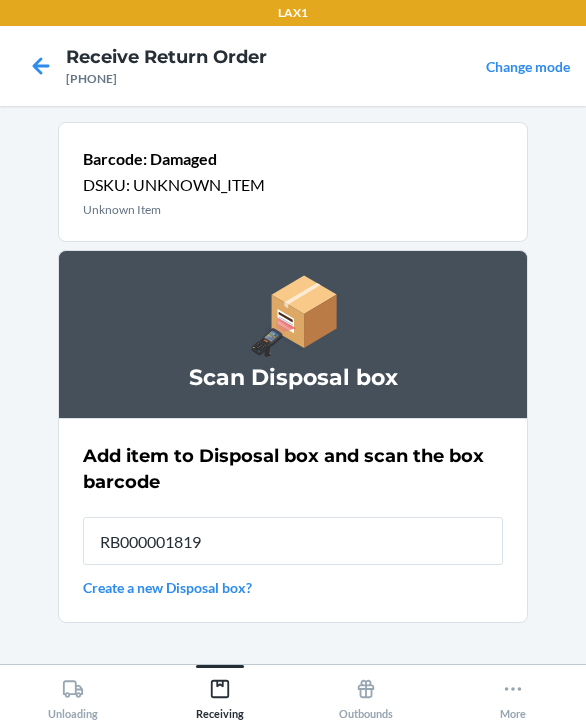 type on "RB000001819" 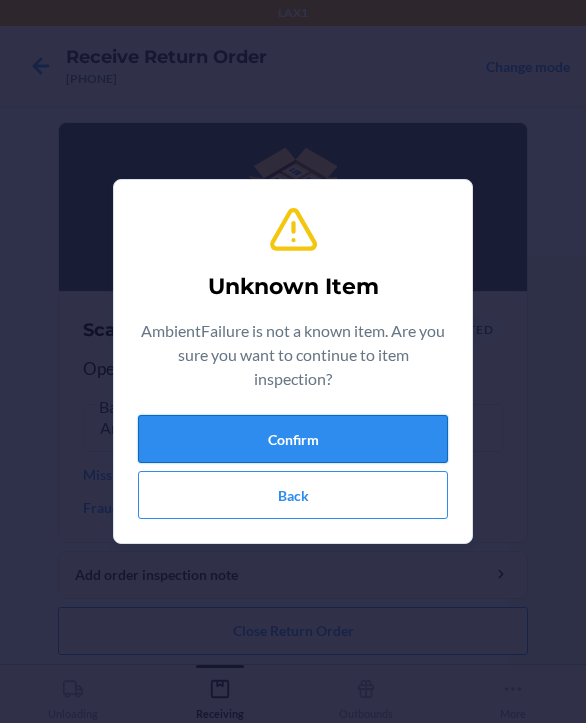 click on "Confirm" at bounding box center (293, 439) 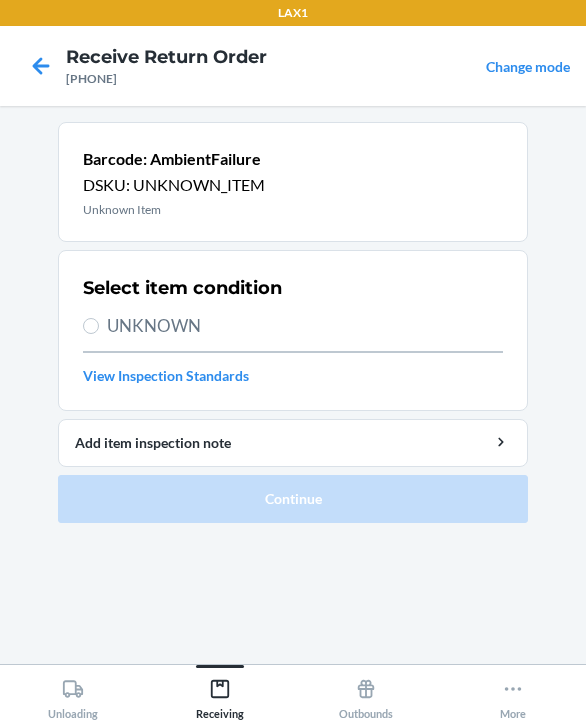 click on "UNKNOWN" at bounding box center (305, 326) 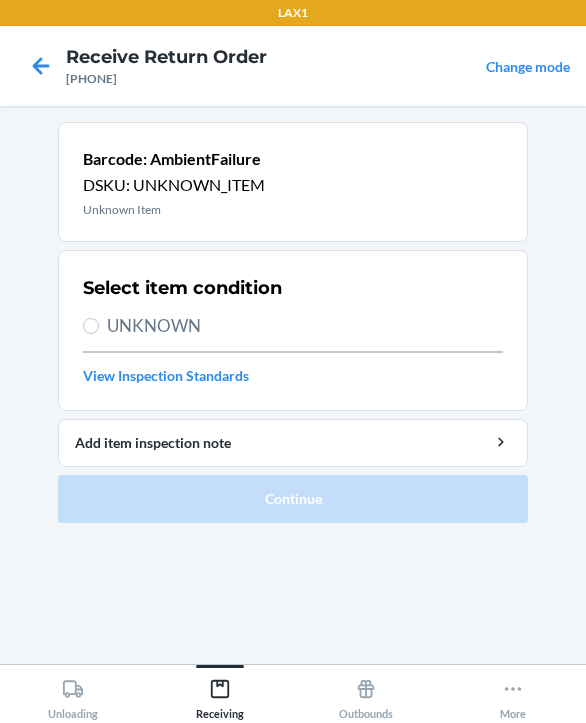 click on "UNKNOWN" at bounding box center [91, 326] 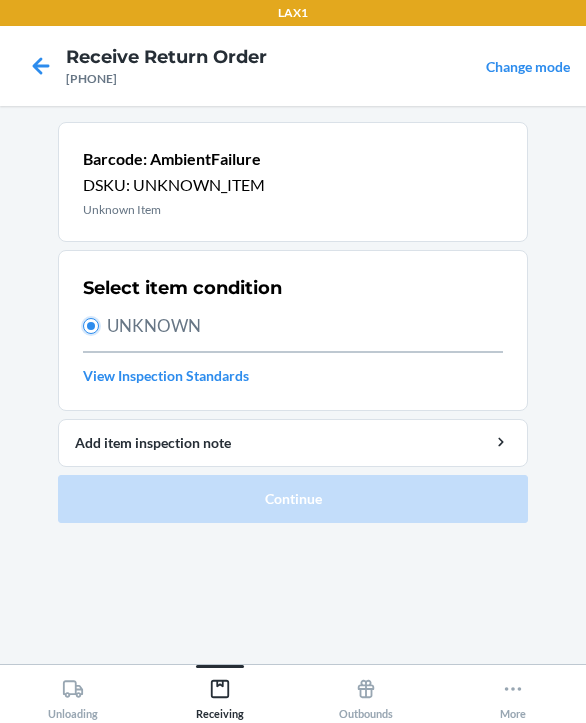 radio on "true" 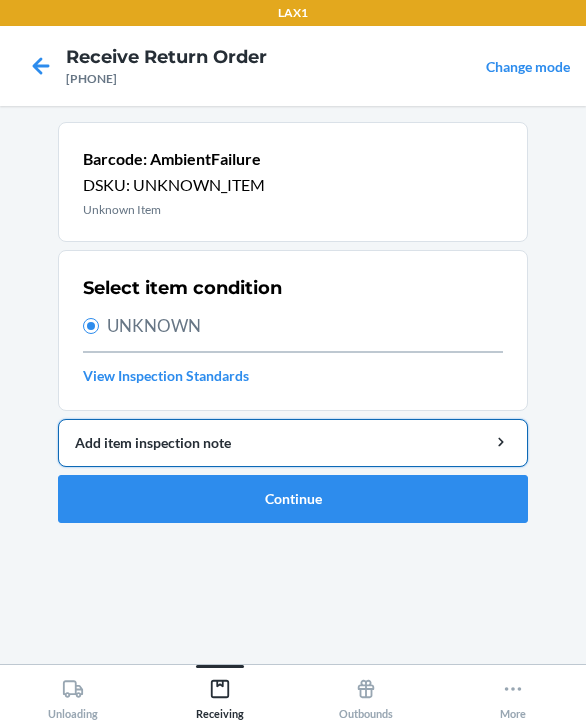 click on "Add item inspection note" at bounding box center [293, 442] 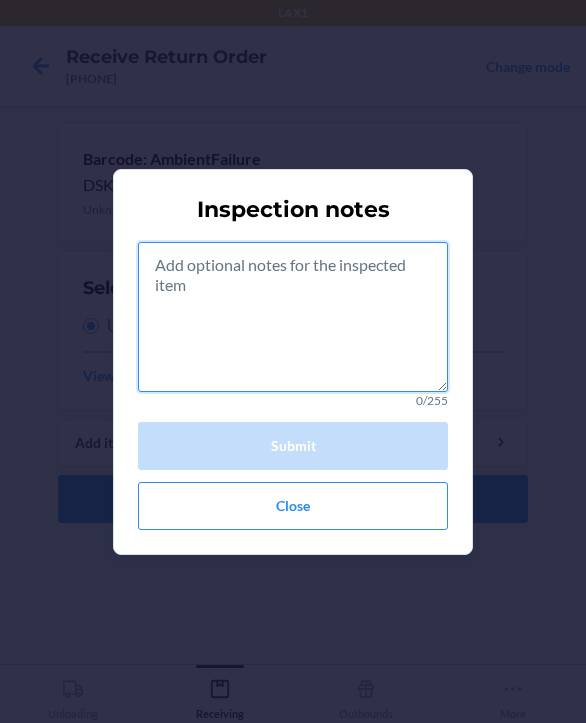 click at bounding box center [293, 317] 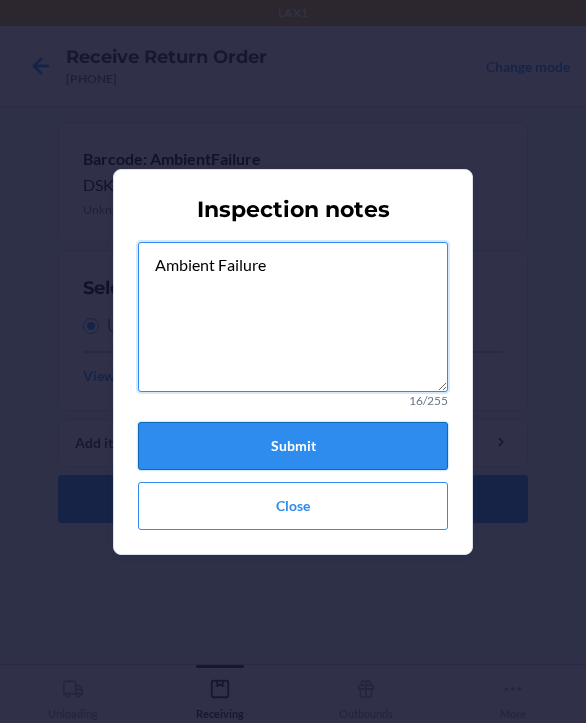 type on "Ambient Failure" 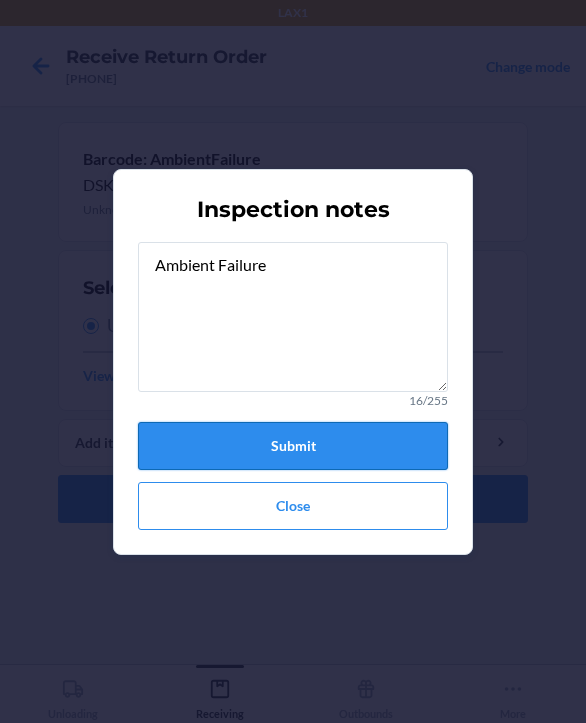 click on "Submit" at bounding box center [293, 446] 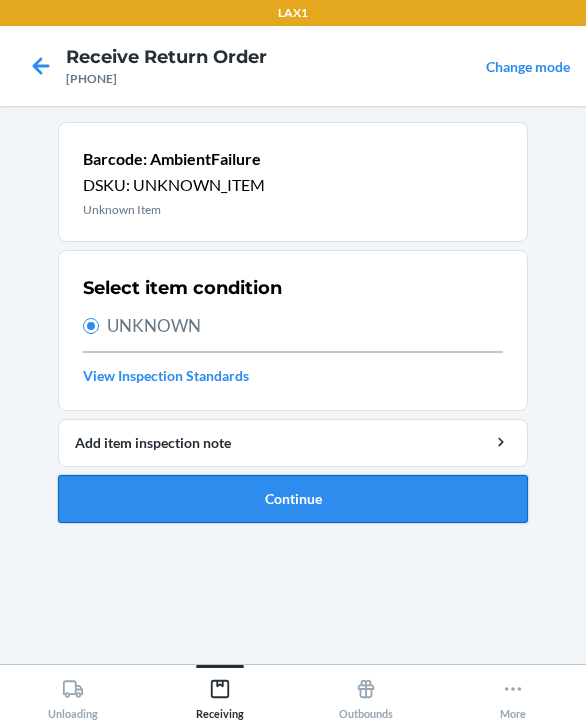 click on "Continue" at bounding box center [293, 499] 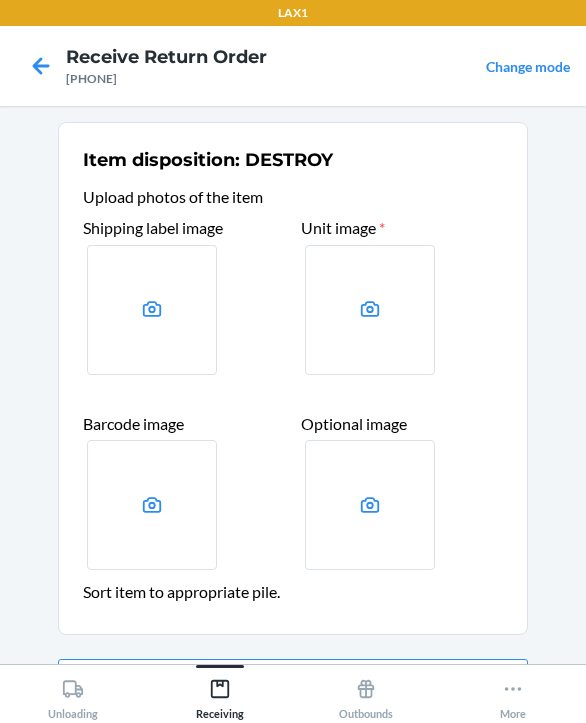 scroll, scrollTop: 123, scrollLeft: 0, axis: vertical 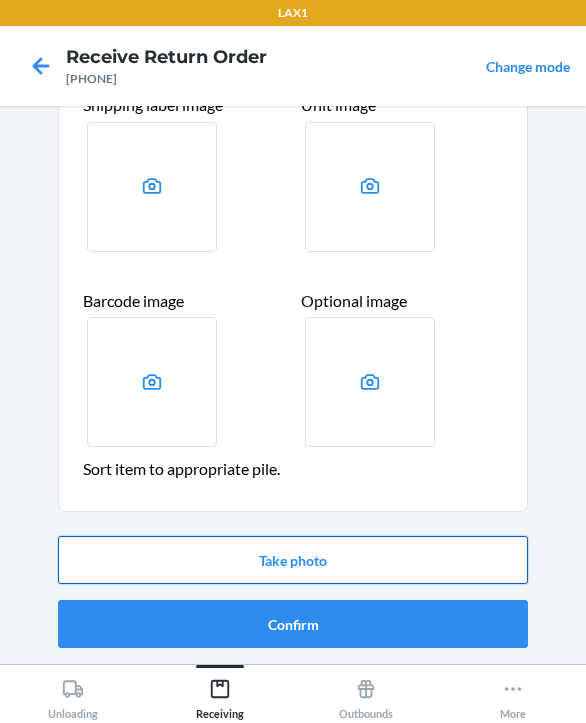 click on "Take photo" at bounding box center (293, 560) 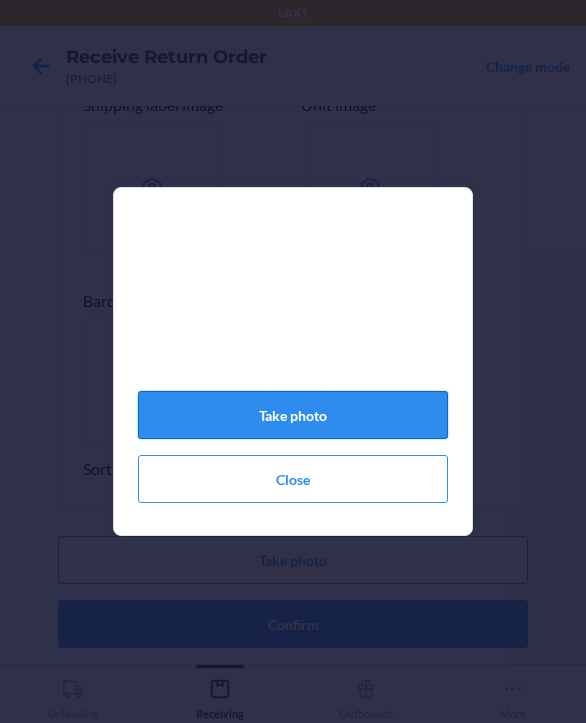 click on "Take photo" 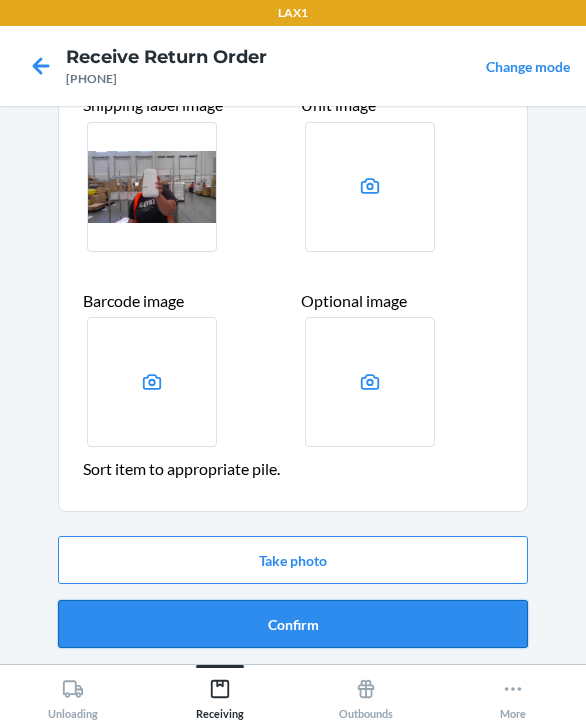 click on "Confirm" at bounding box center [293, 624] 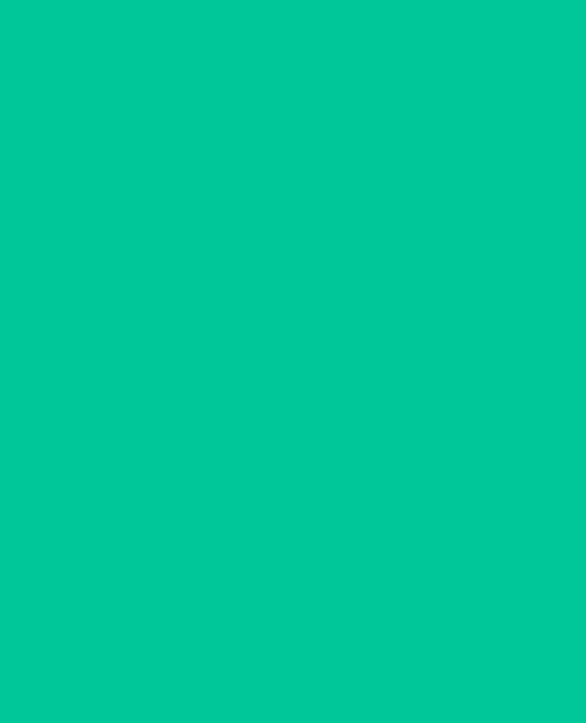 scroll, scrollTop: 0, scrollLeft: 0, axis: both 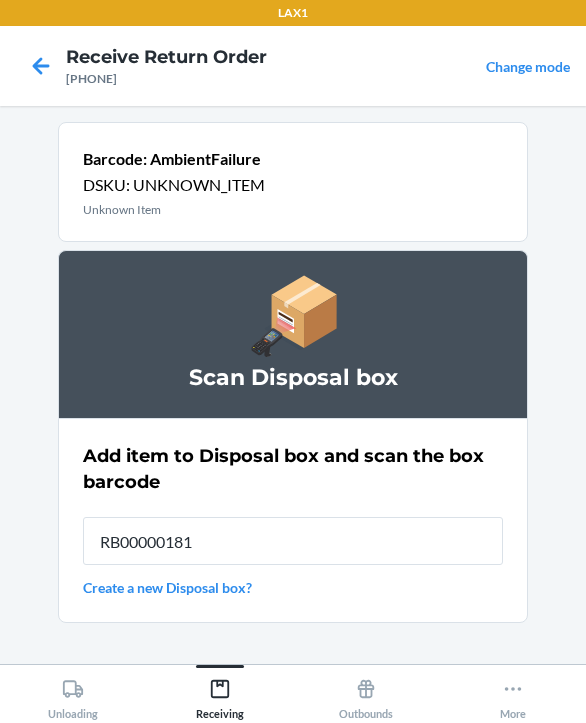 type on "RB000001819" 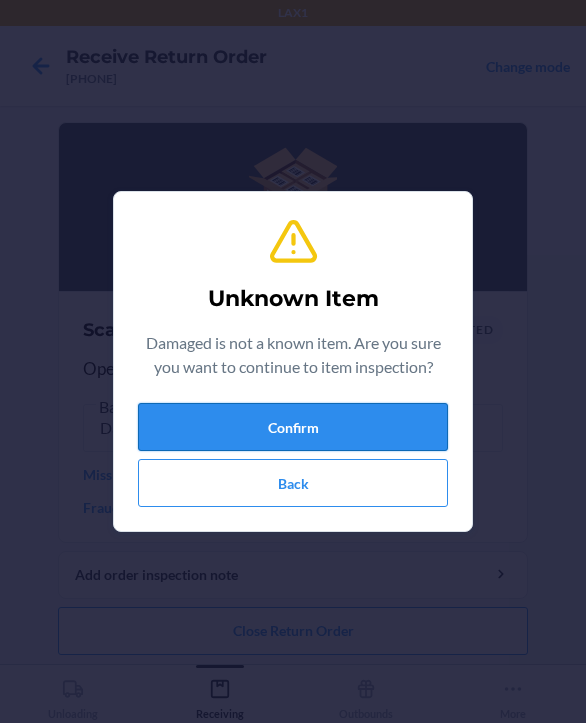 click on "Confirm" at bounding box center [293, 427] 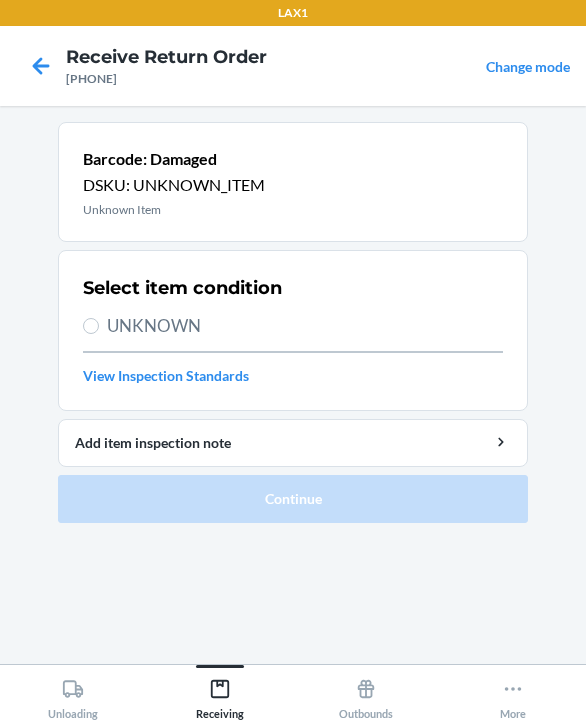click on "UNKNOWN" at bounding box center [305, 326] 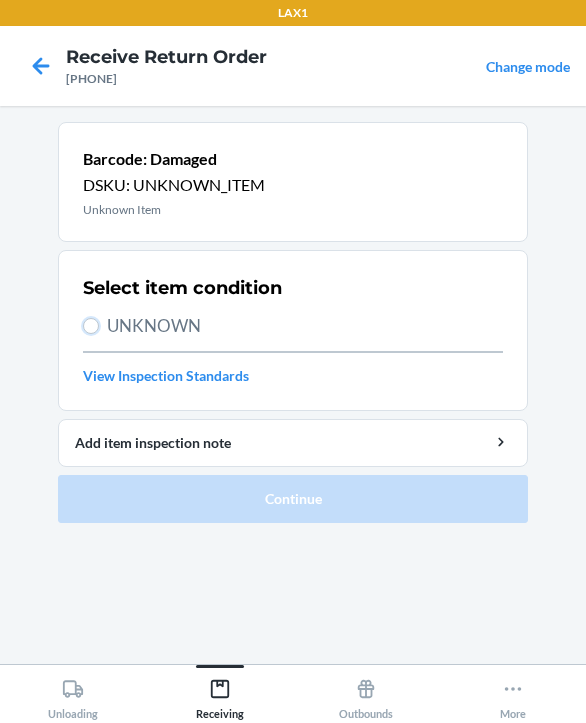 click on "UNKNOWN" at bounding box center [91, 326] 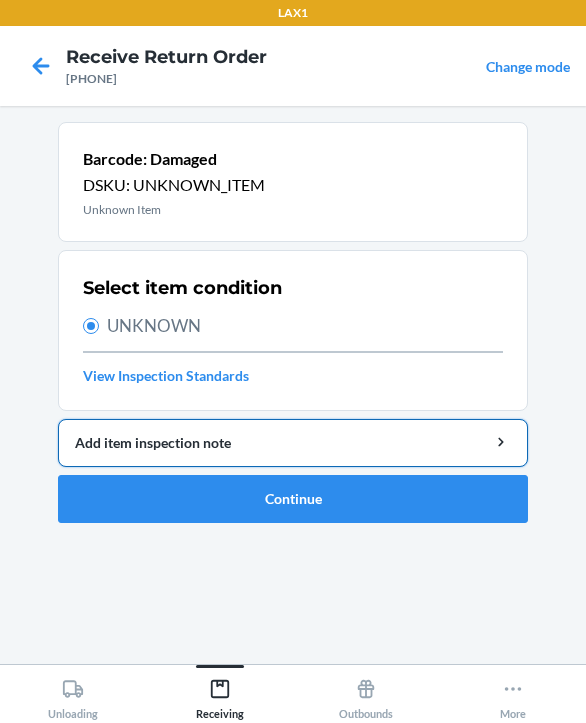 click on "Add item inspection note" at bounding box center (293, 442) 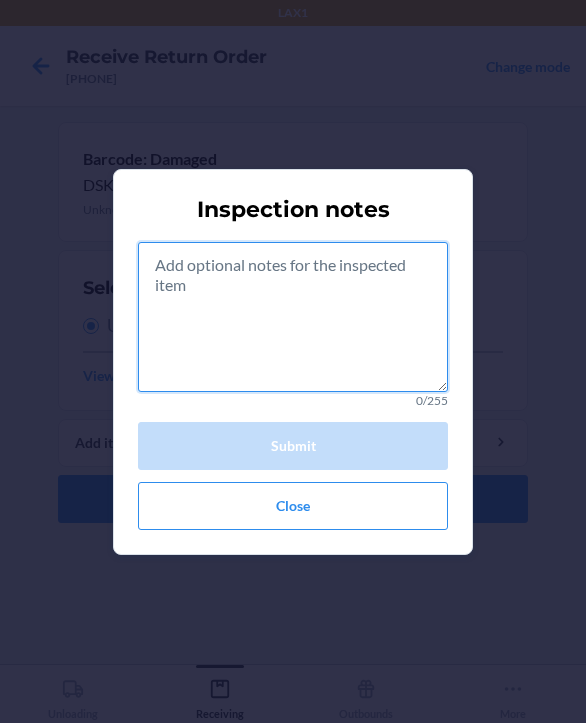 click at bounding box center [293, 317] 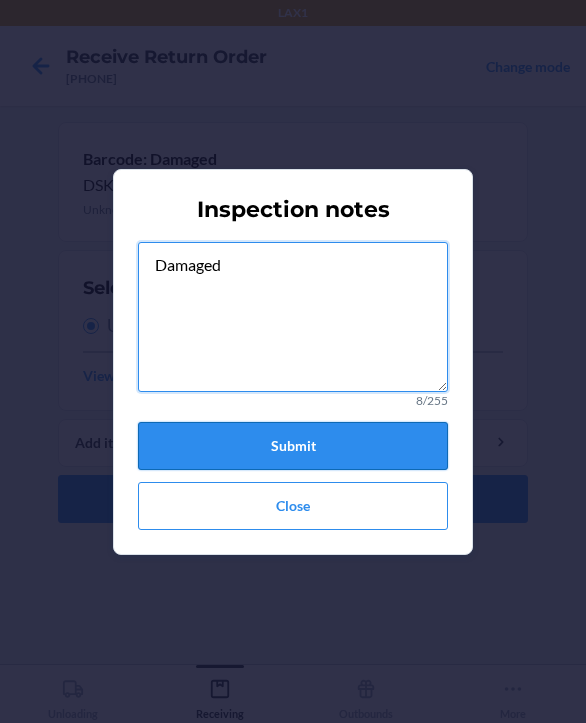 type on "Damaged" 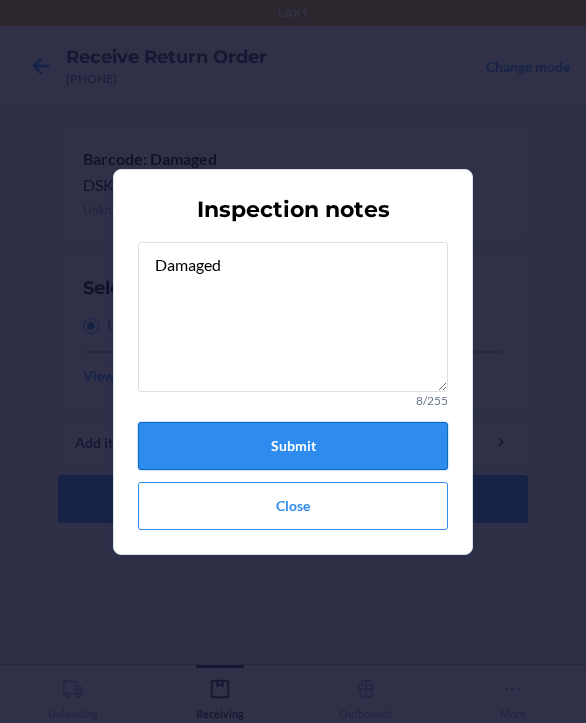 click on "Submit" at bounding box center (293, 446) 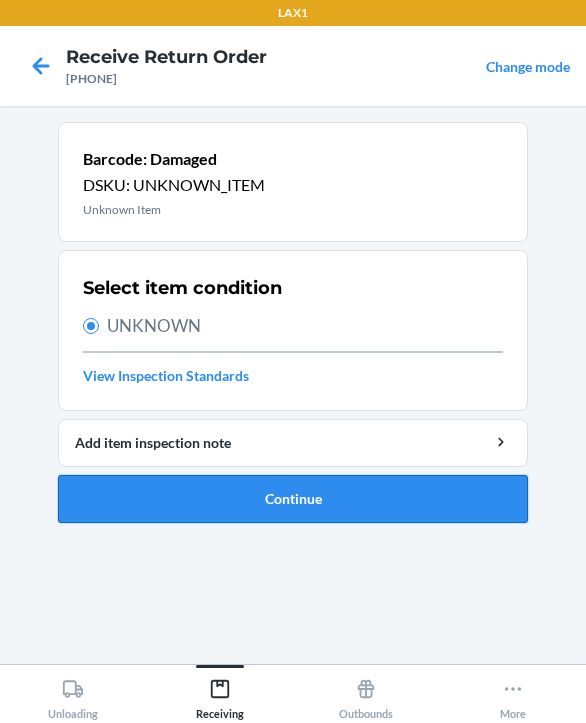 click on "Continue" at bounding box center [293, 499] 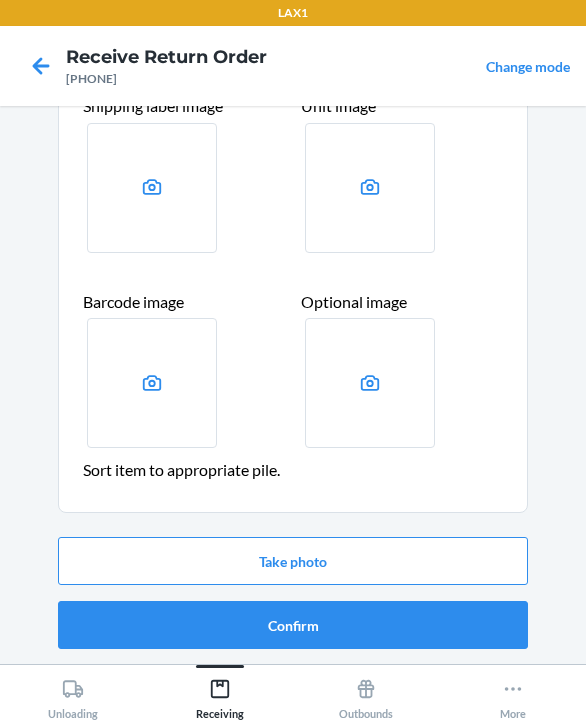 scroll, scrollTop: 123, scrollLeft: 0, axis: vertical 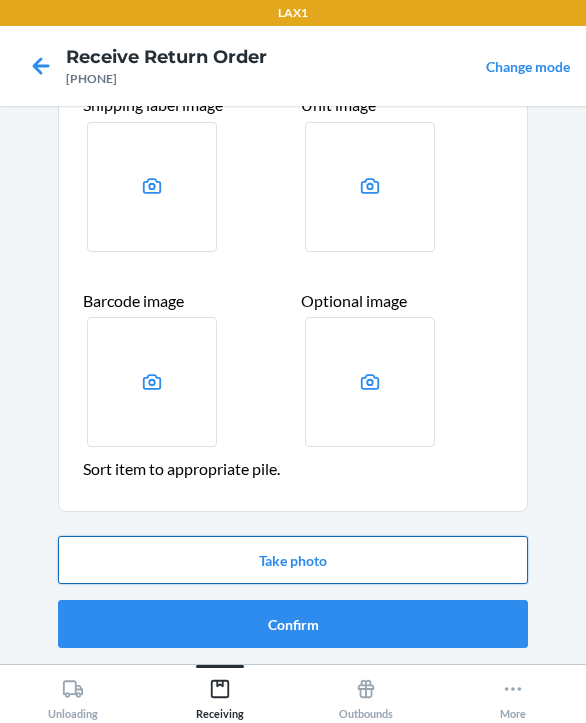 click on "Take photo" at bounding box center [293, 560] 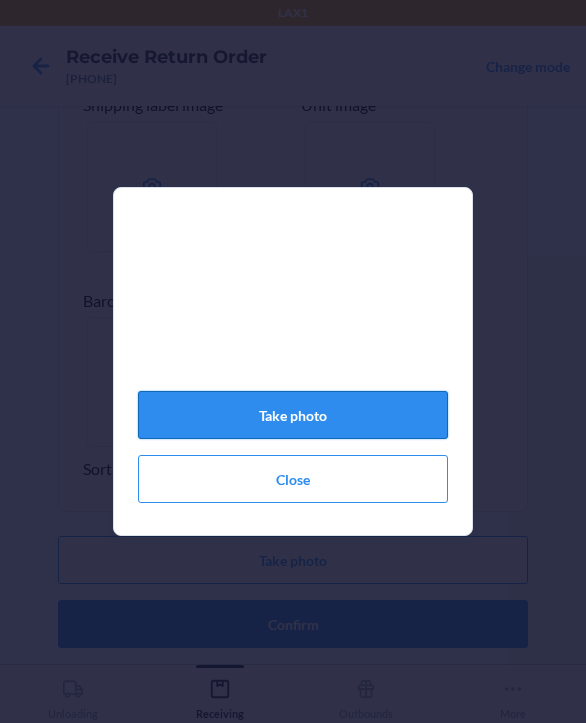 click on "Take photo" 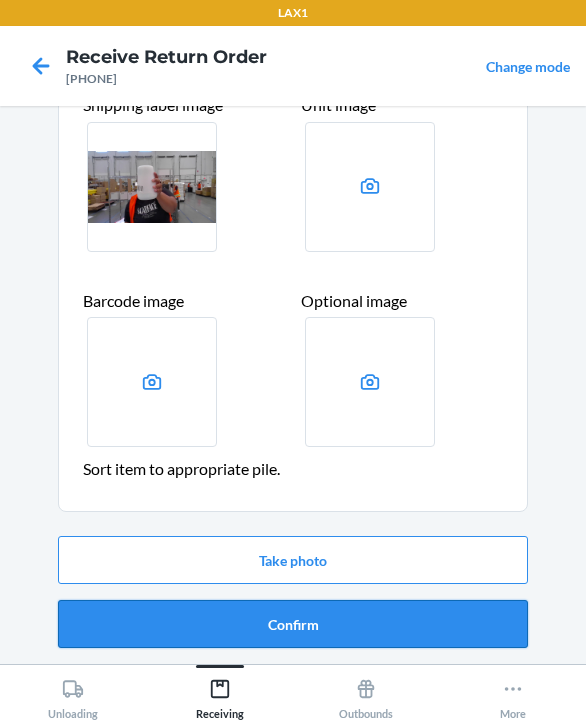 click on "Confirm" at bounding box center (293, 624) 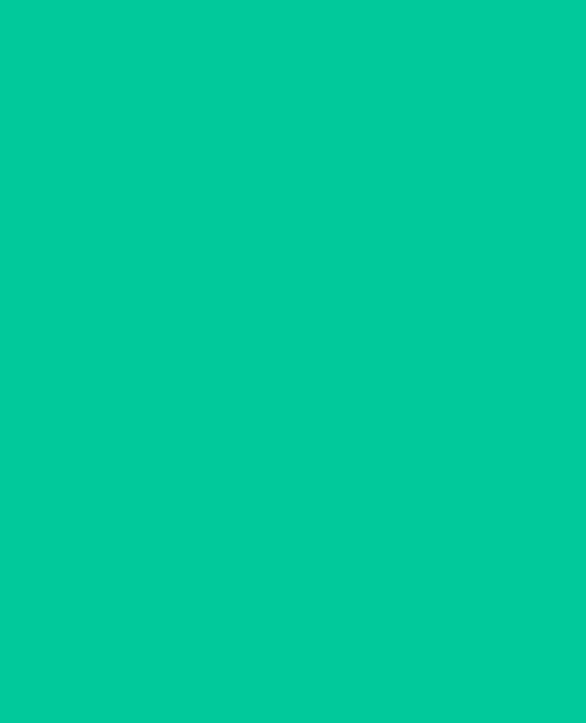 scroll, scrollTop: 0, scrollLeft: 0, axis: both 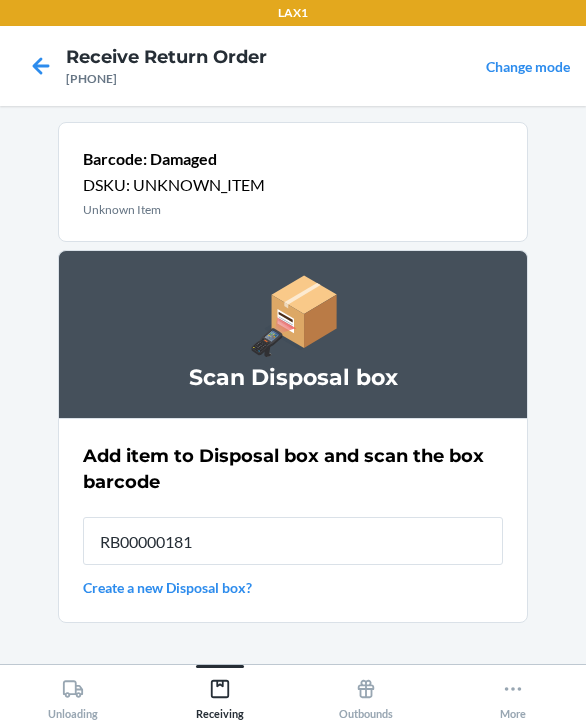 type on "RB000001819" 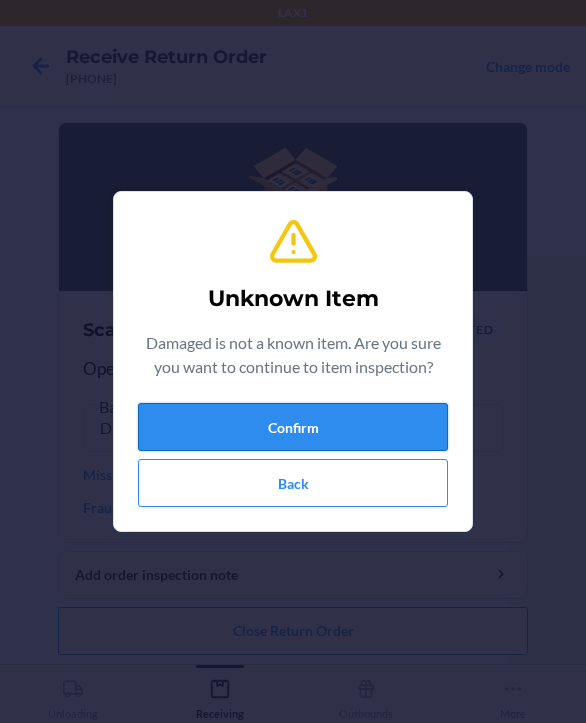 click on "Confirm" at bounding box center [293, 427] 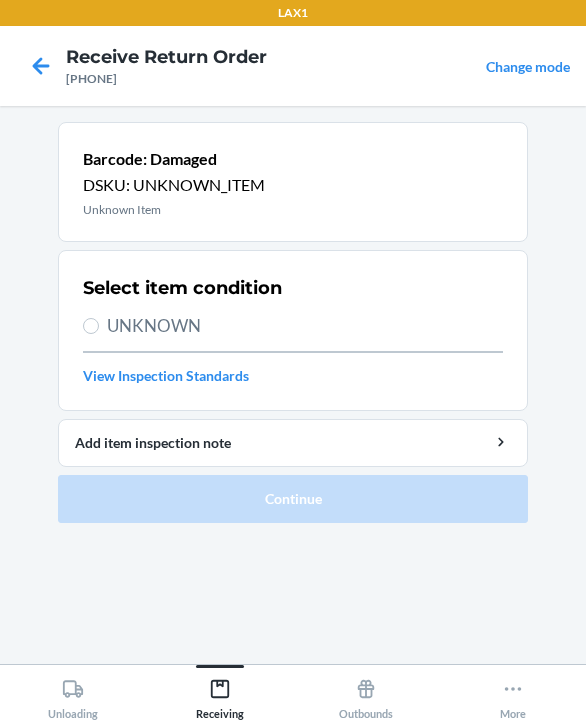 click on "UNKNOWN" at bounding box center (305, 326) 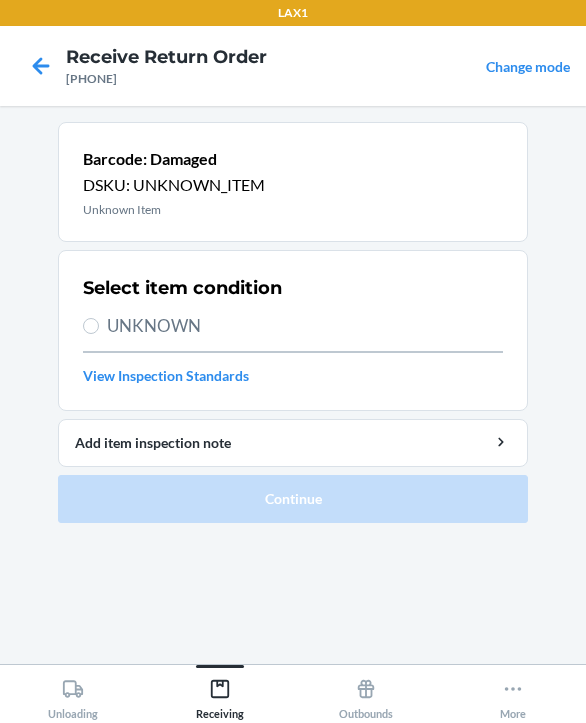 click on "UNKNOWN" at bounding box center [91, 326] 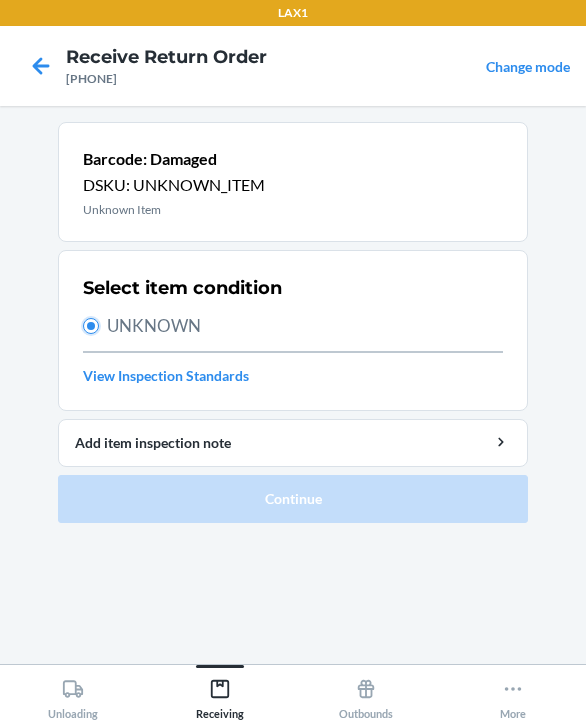 radio on "true" 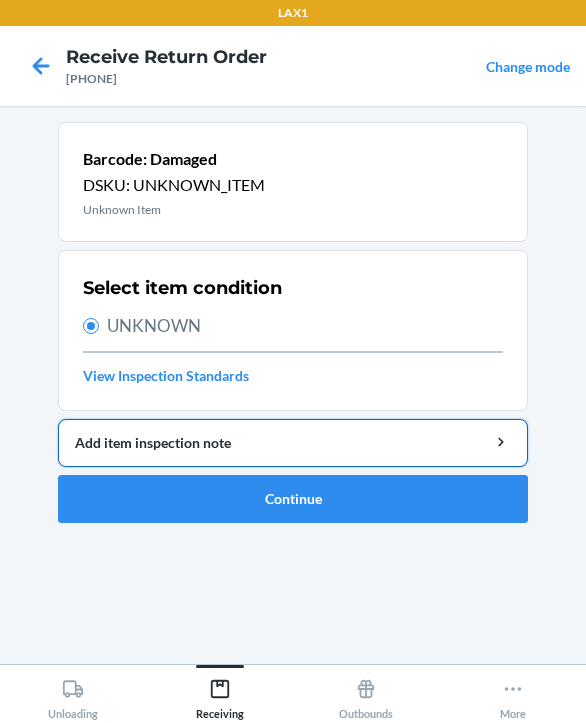 click on "Add item inspection note" at bounding box center (293, 442) 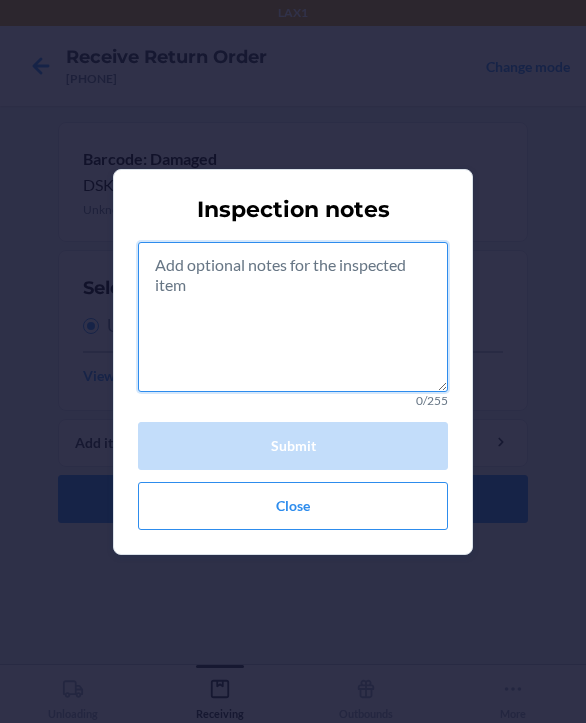 click at bounding box center (293, 317) 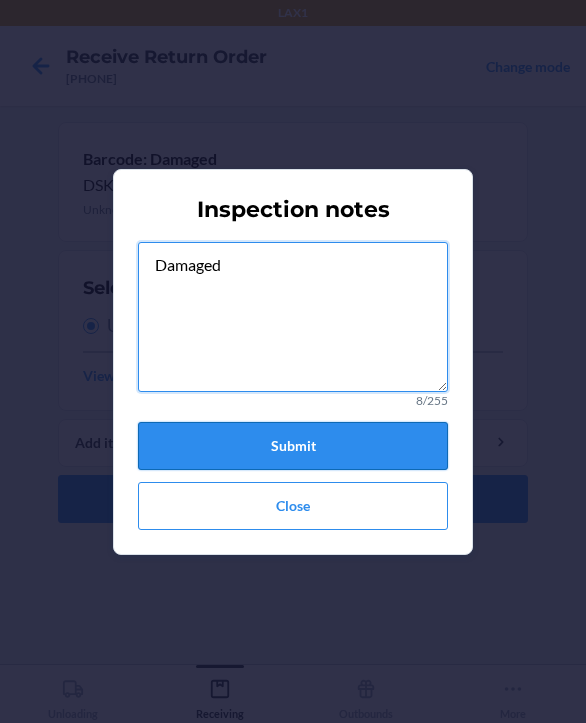 type on "Damaged" 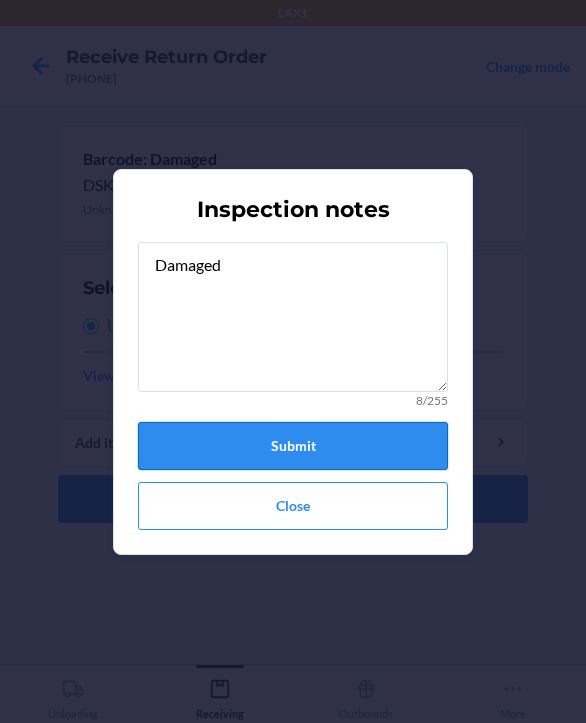 click on "Submit" at bounding box center [293, 446] 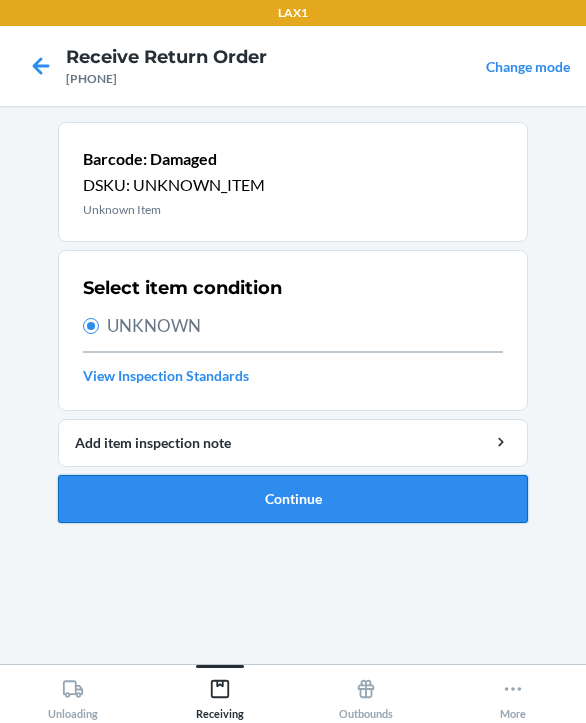 click on "Continue" at bounding box center (293, 499) 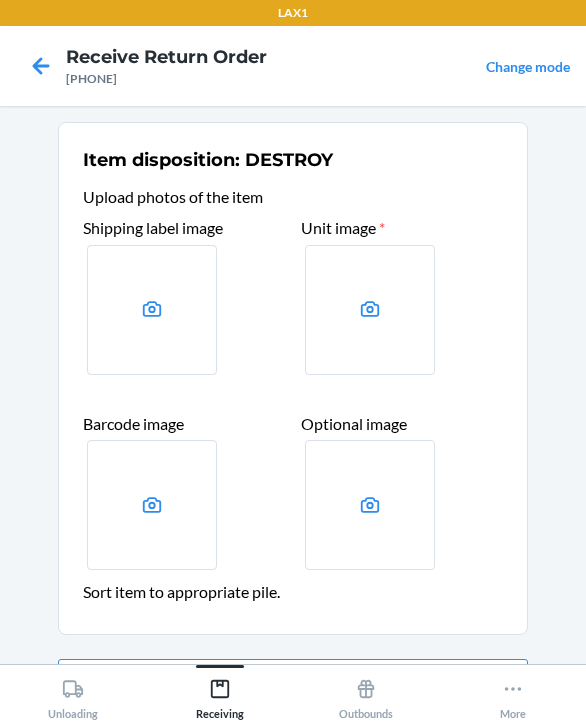 scroll, scrollTop: 123, scrollLeft: 0, axis: vertical 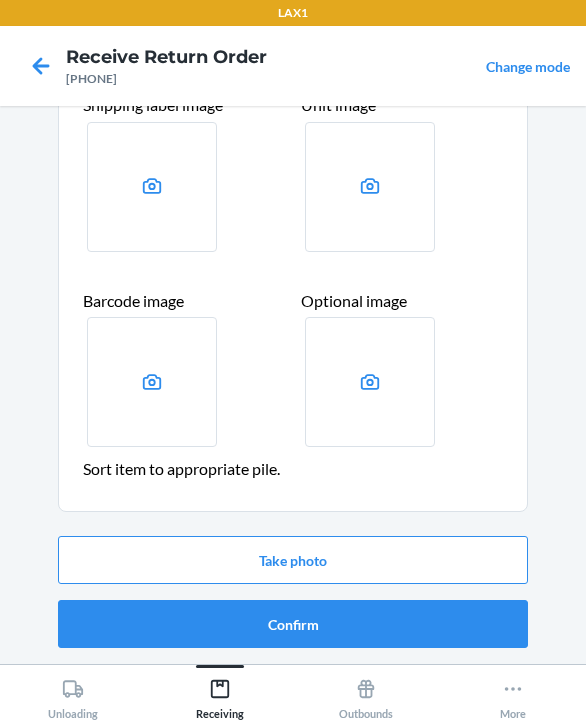 click on "Take photo Confirm" at bounding box center [293, 592] 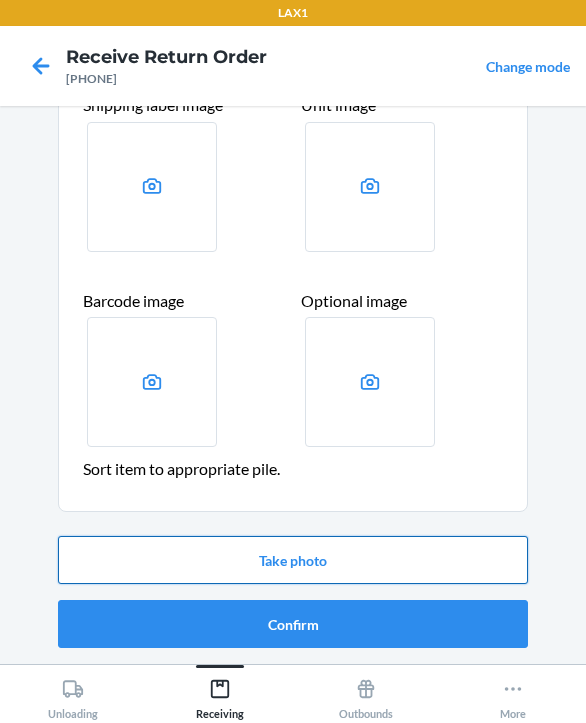 click on "Take photo" at bounding box center [293, 560] 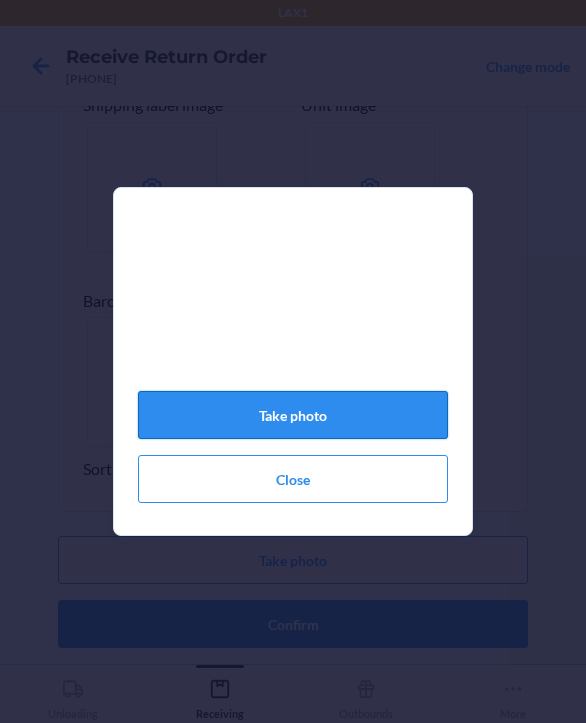 click on "Take photo" 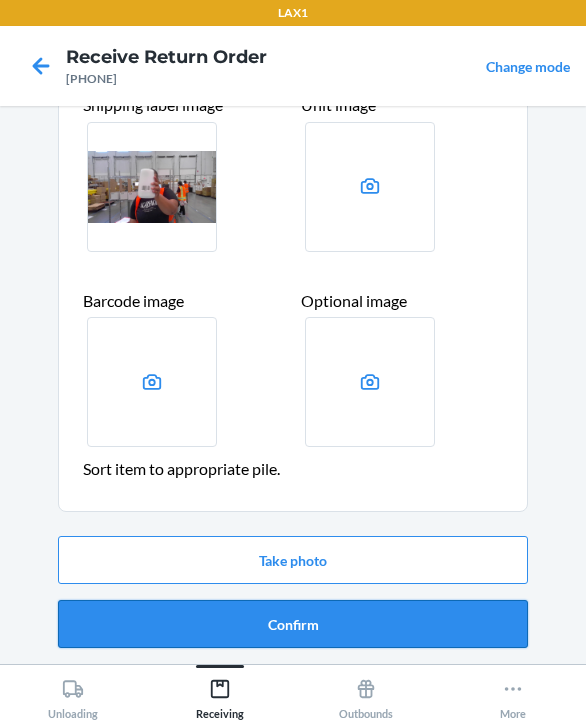 click on "Confirm" at bounding box center [293, 624] 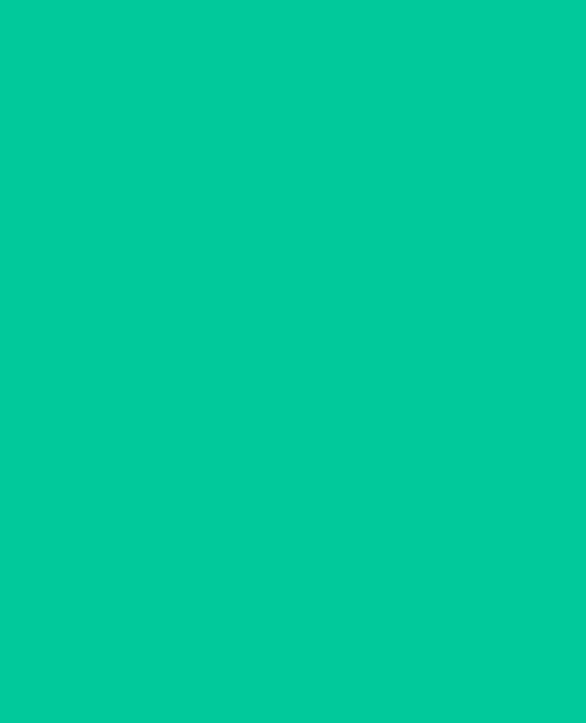 scroll, scrollTop: 0, scrollLeft: 0, axis: both 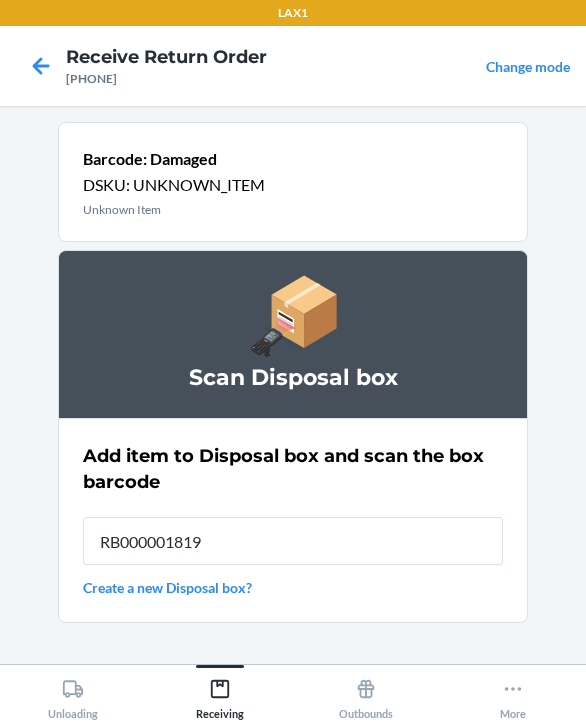 type on "RB000001819" 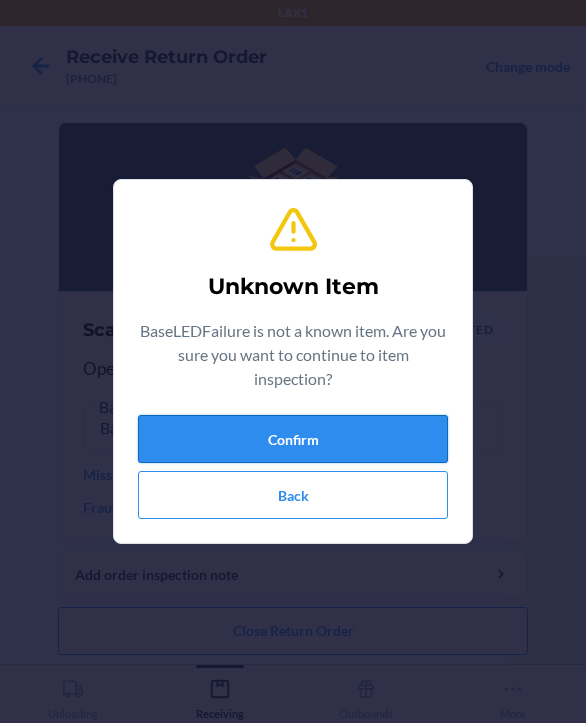 click on "Confirm" at bounding box center (293, 439) 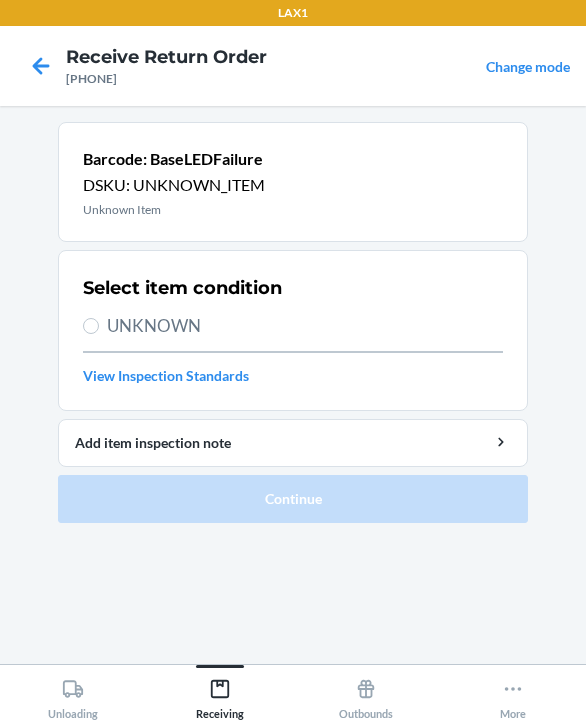 click on "UNKNOWN" at bounding box center (305, 326) 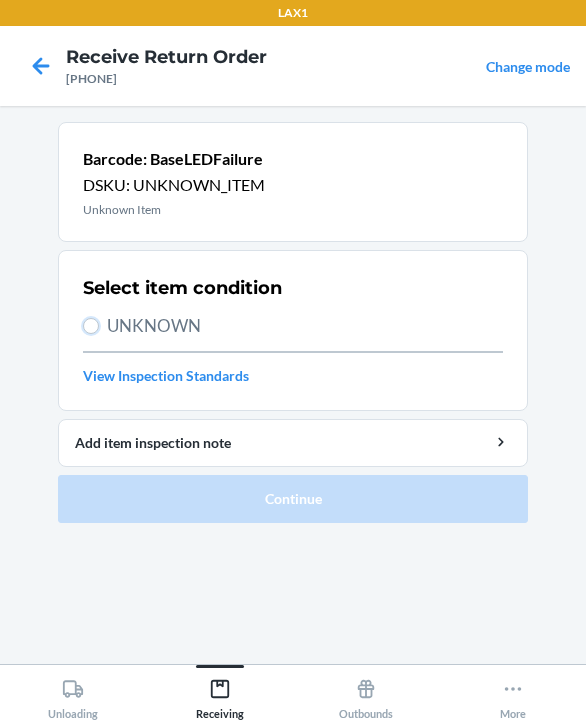 click on "UNKNOWN" at bounding box center (91, 326) 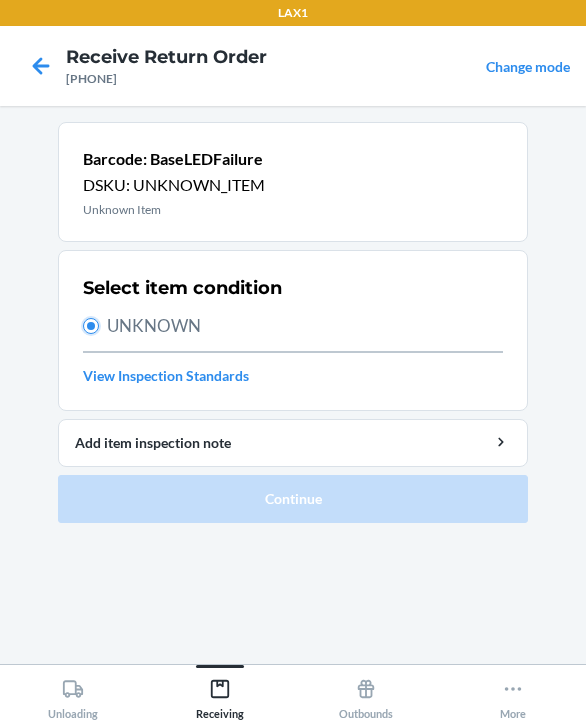 radio on "true" 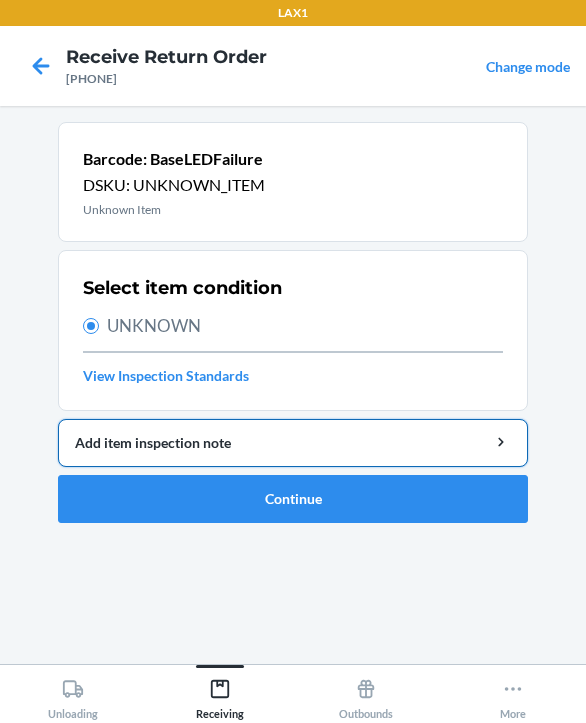 click on "Add item inspection note" at bounding box center (293, 442) 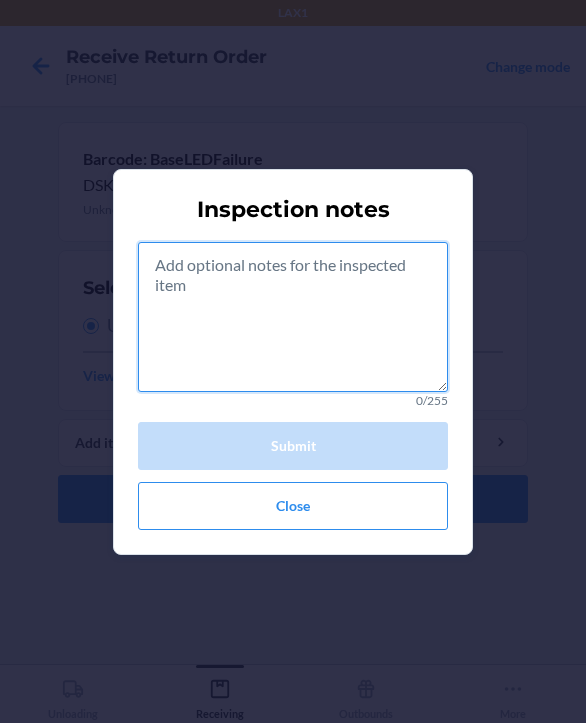 click at bounding box center [293, 317] 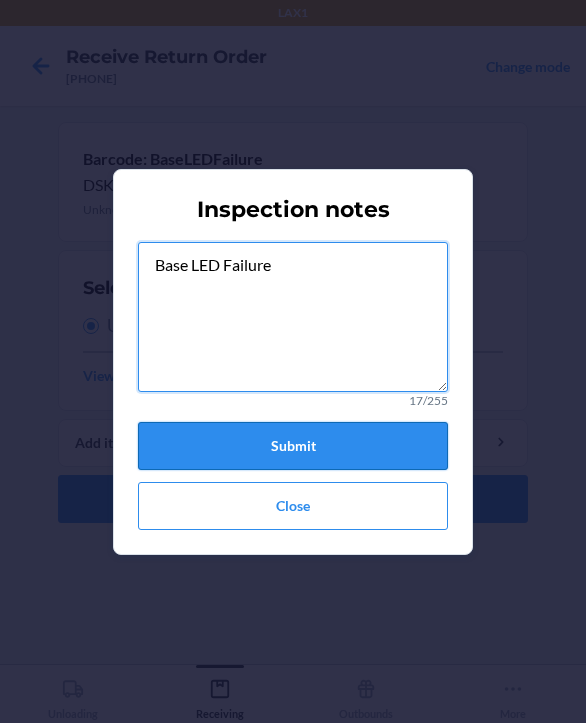 type on "Base LED Failure" 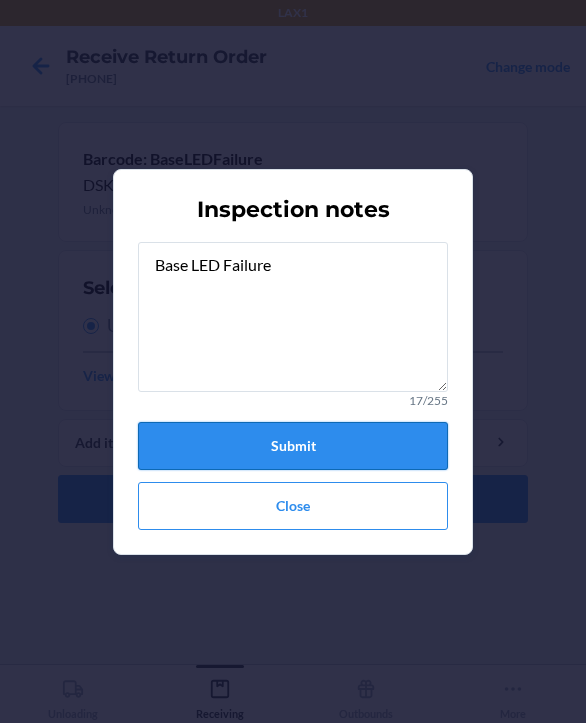 click on "Submit" at bounding box center (293, 446) 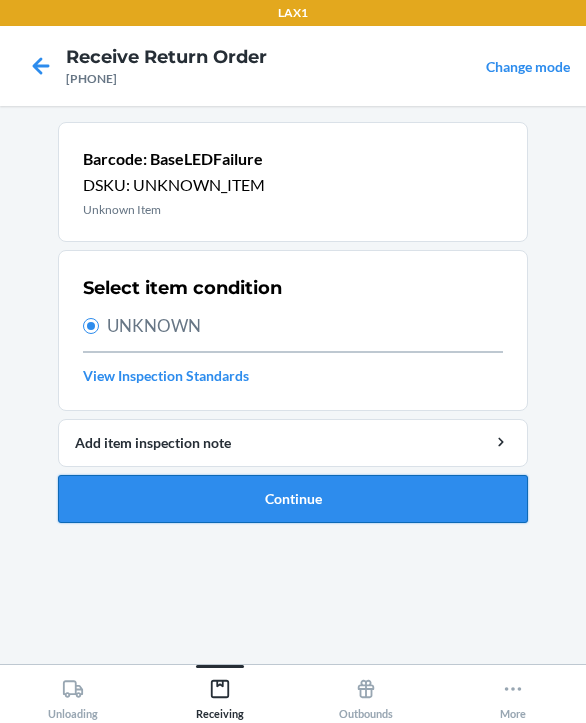click on "Continue" at bounding box center (293, 499) 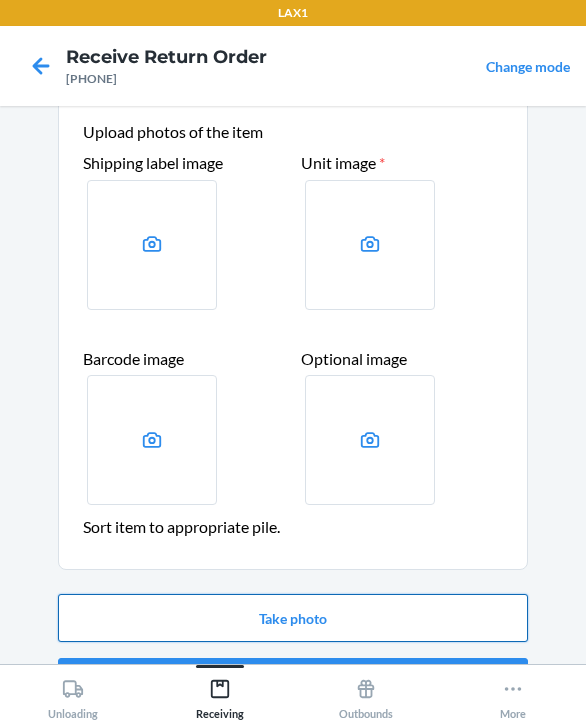scroll, scrollTop: 123, scrollLeft: 0, axis: vertical 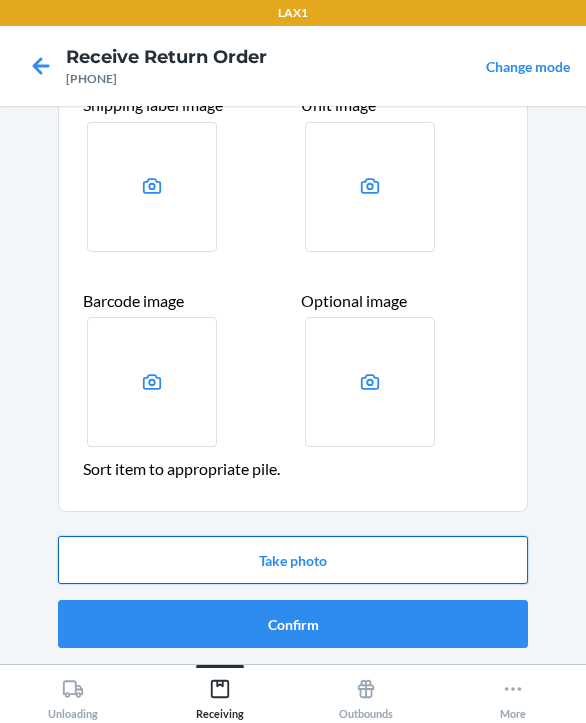 click on "Take photo" at bounding box center (293, 560) 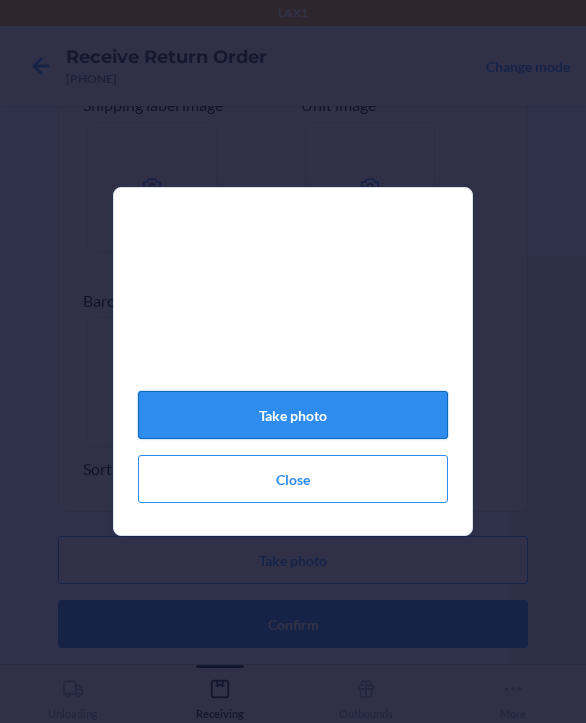 click on "Take photo" 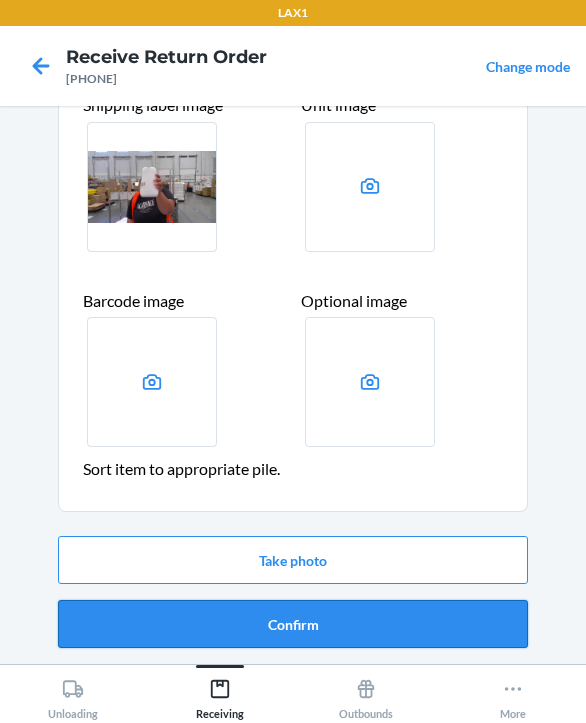 click on "Confirm" at bounding box center [293, 624] 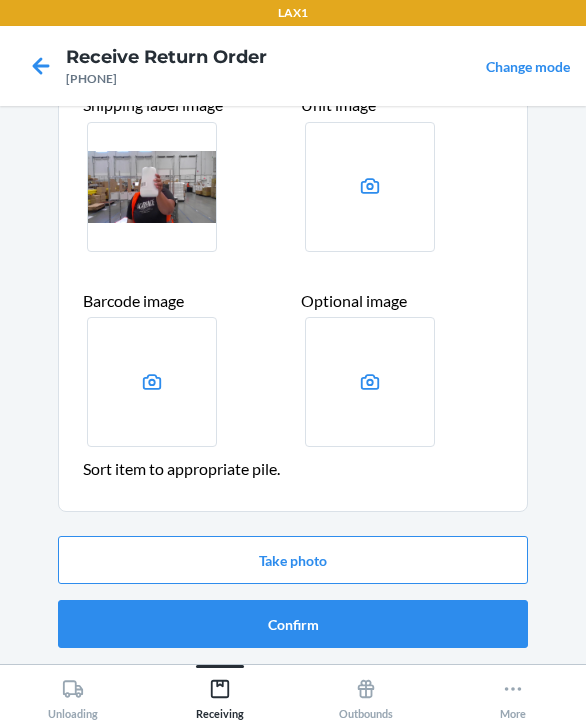 scroll, scrollTop: 0, scrollLeft: 0, axis: both 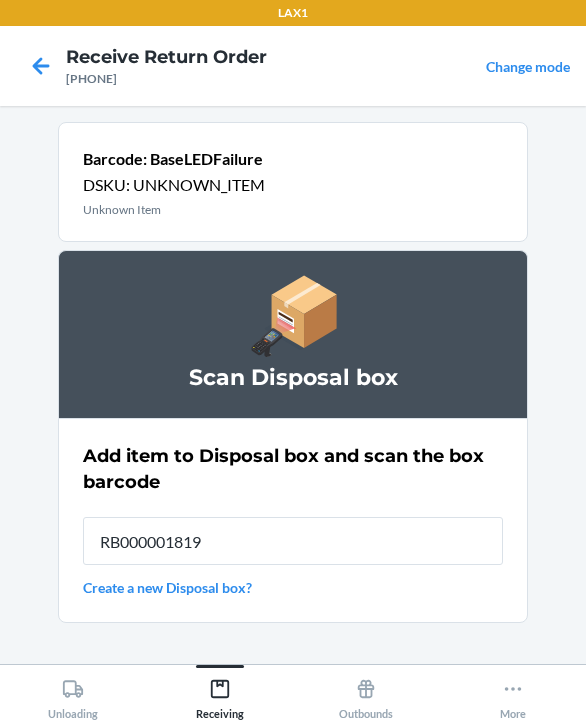 type on "RB000001819" 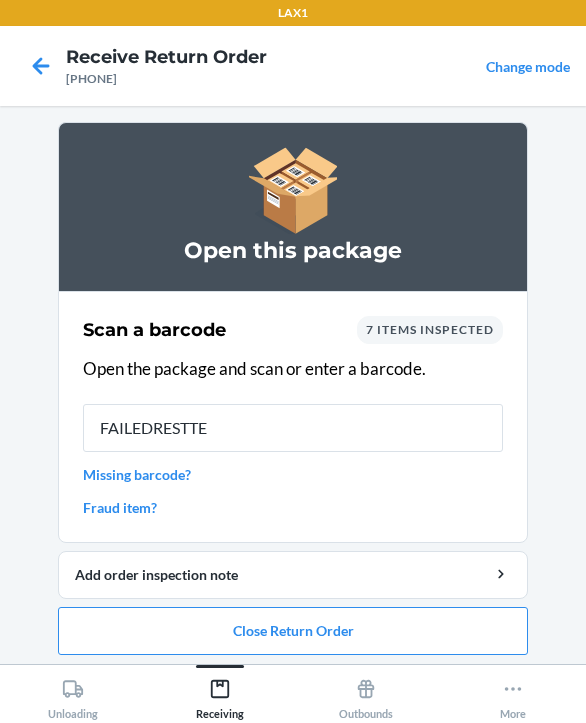 type on "FAILEDRESTTES" 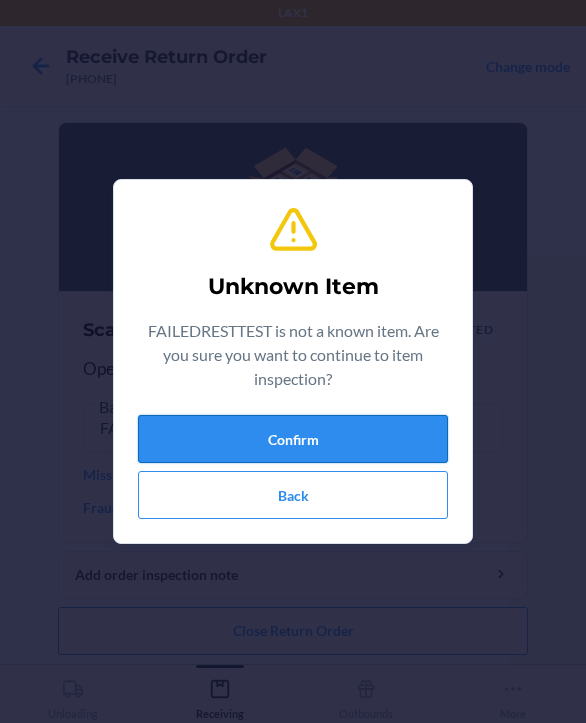 click on "Confirm" at bounding box center [293, 439] 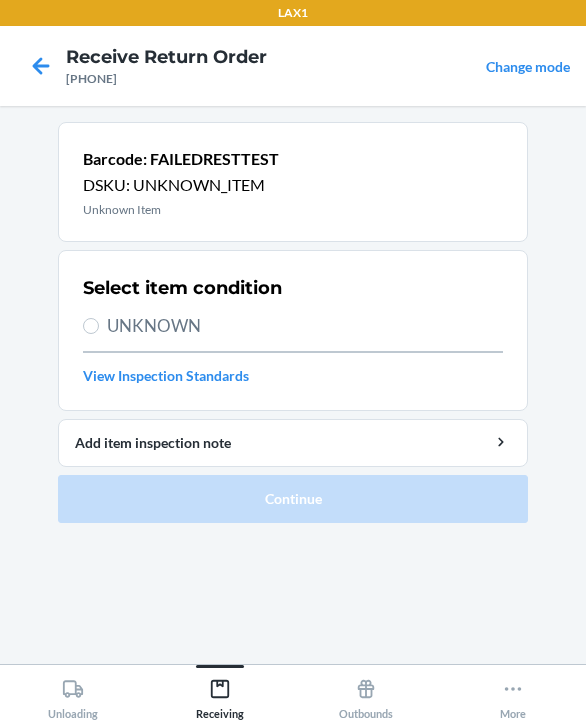 click on "UNKNOWN" at bounding box center [305, 326] 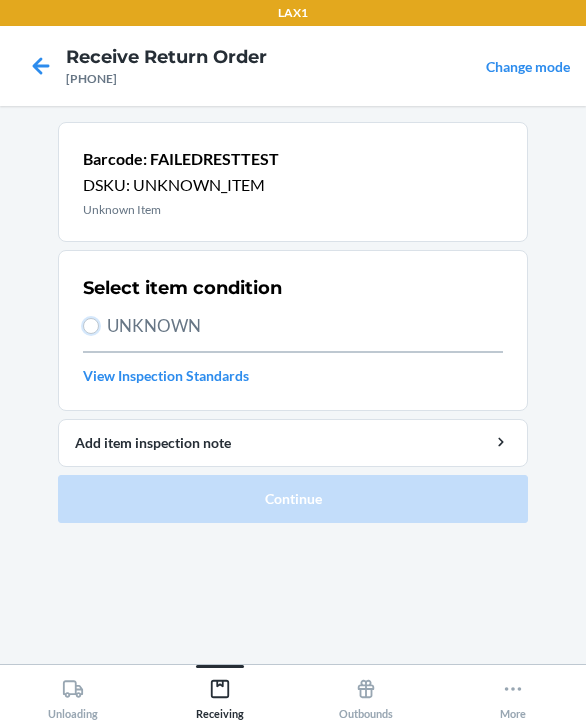 click on "UNKNOWN" at bounding box center (91, 326) 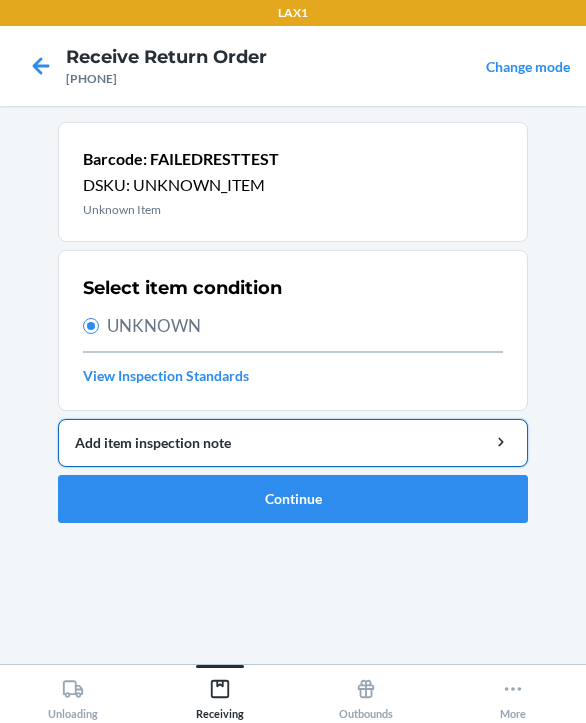 click on "Add item inspection note" at bounding box center [293, 442] 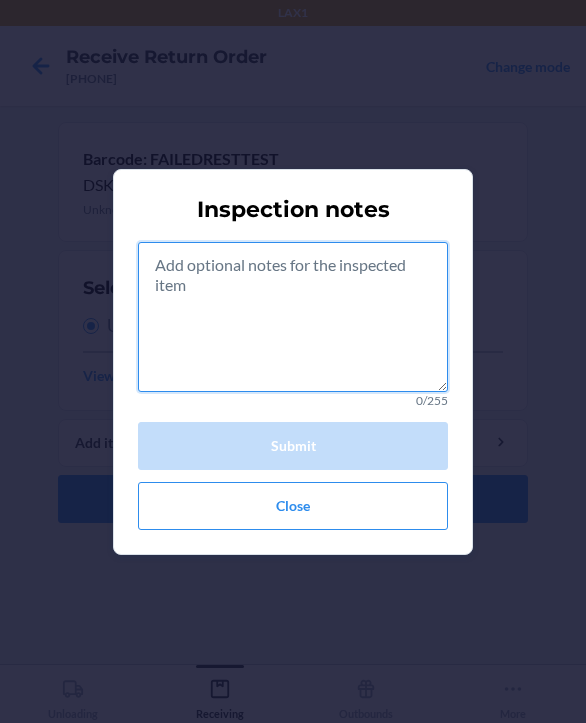 click at bounding box center [293, 317] 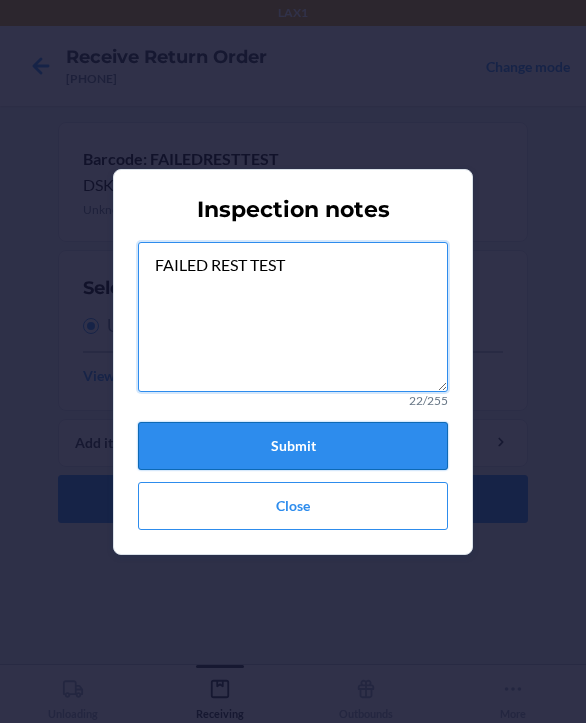 type on "FAILED REST TEST" 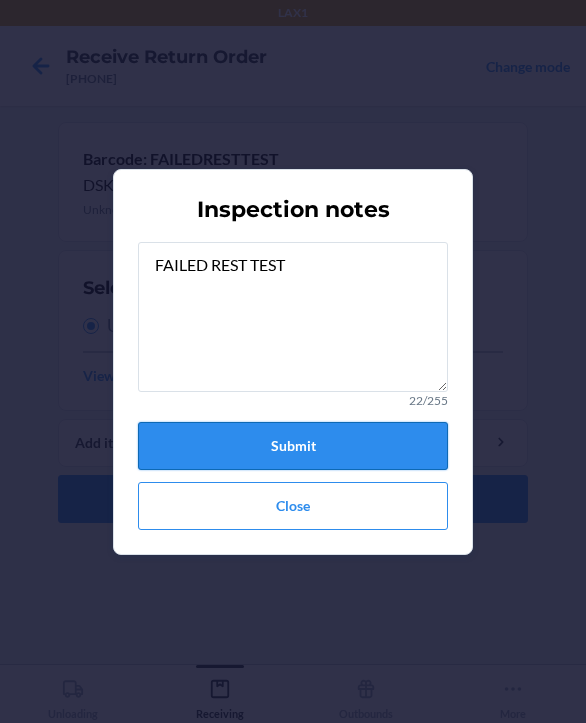 click on "Submit" at bounding box center (293, 446) 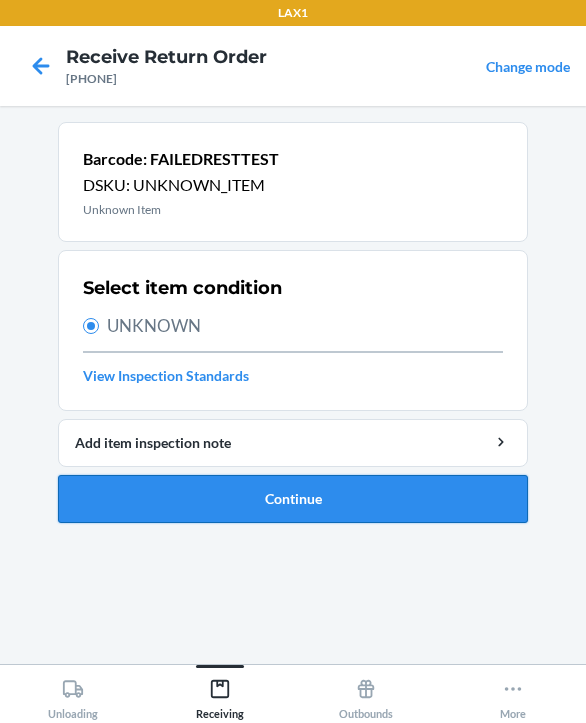 click on "Continue" at bounding box center [293, 499] 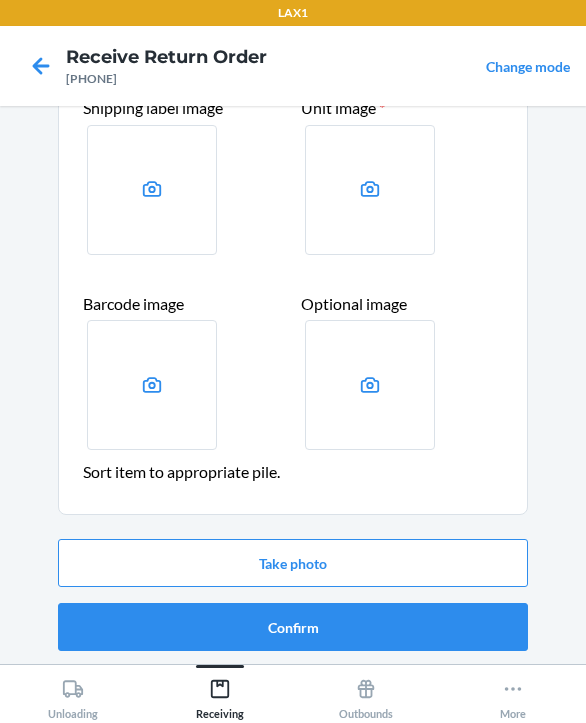 scroll, scrollTop: 123, scrollLeft: 0, axis: vertical 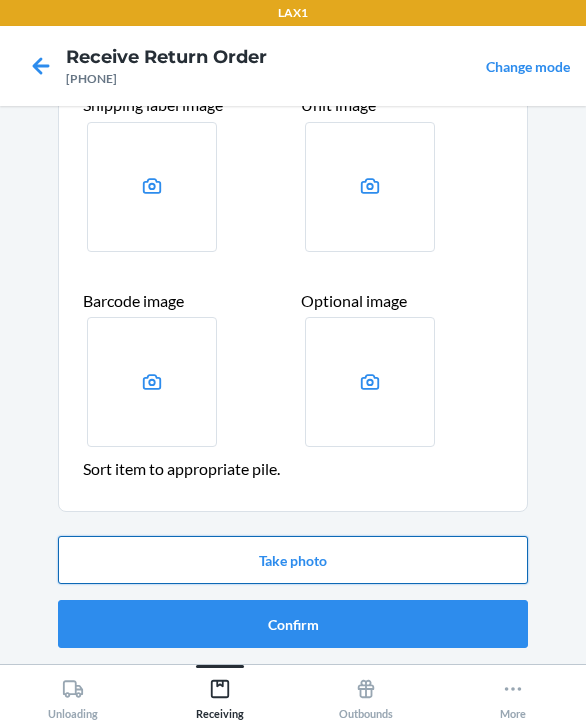 click on "Take photo" at bounding box center (293, 560) 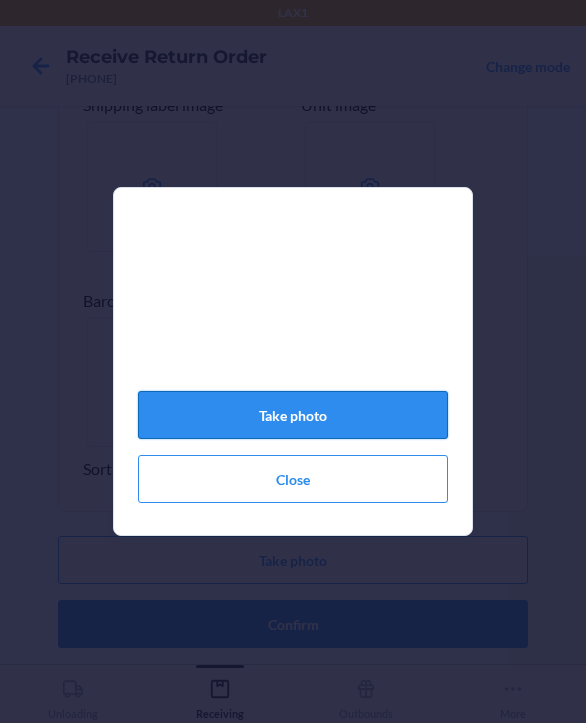 click on "Take photo" 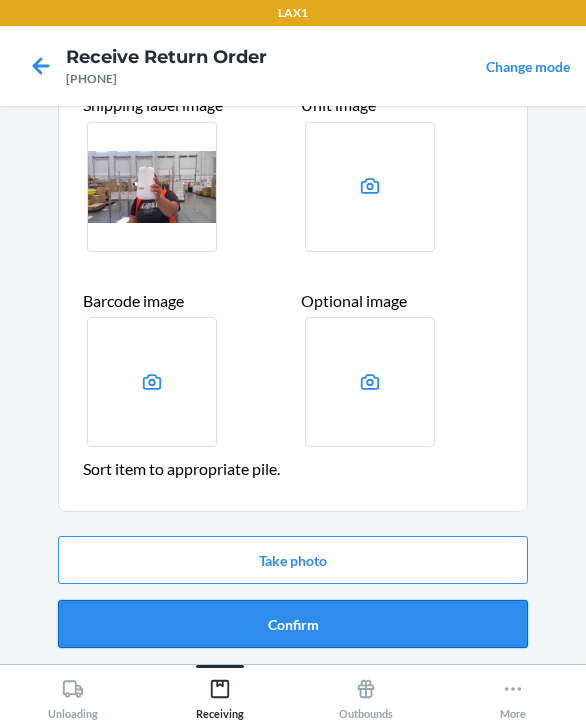 click on "Confirm" at bounding box center [293, 624] 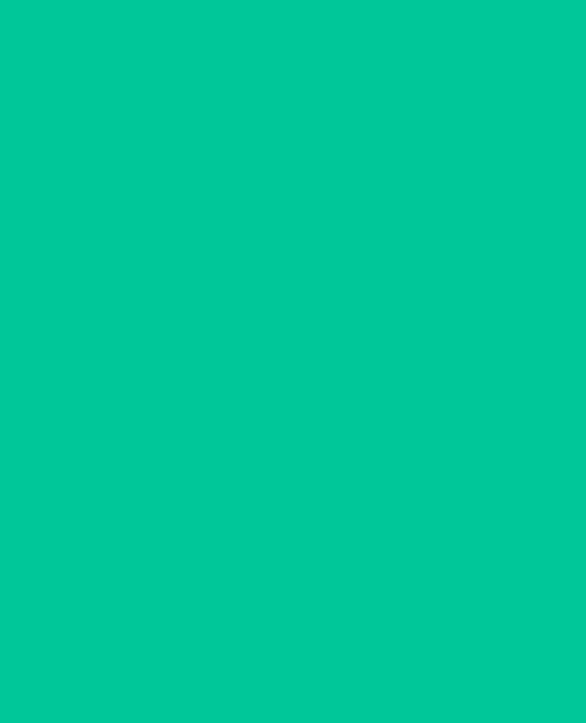 scroll, scrollTop: 0, scrollLeft: 0, axis: both 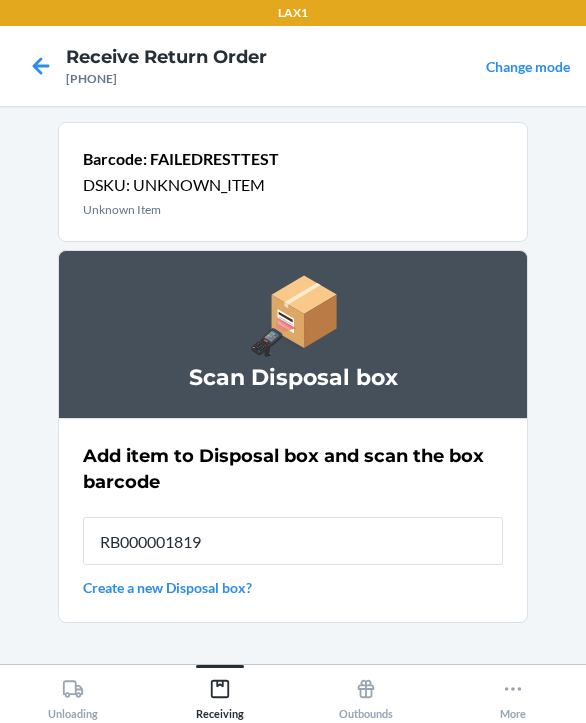 type on "RB000001819" 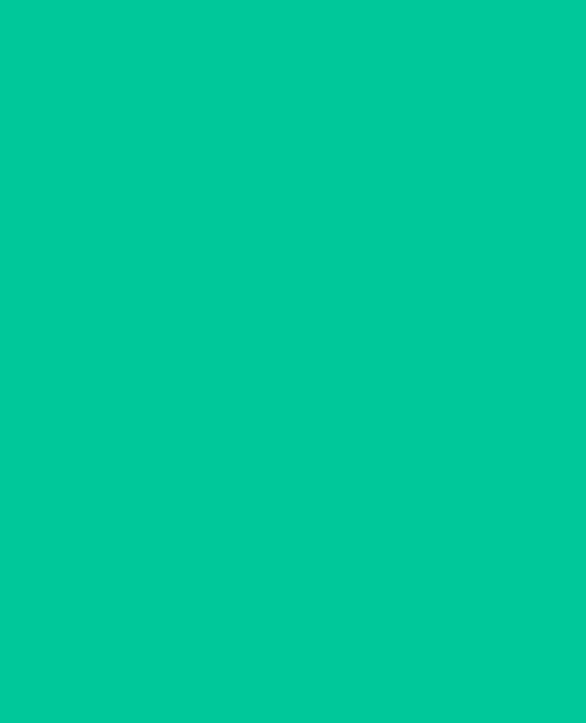 type 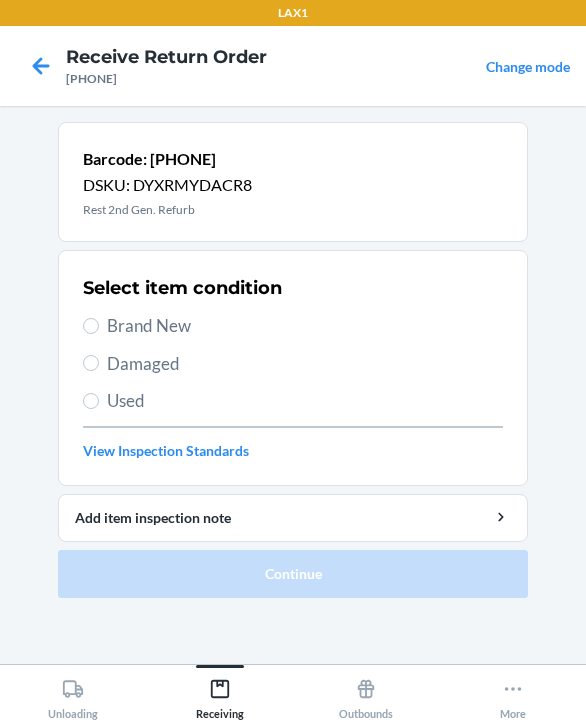 click on "Brand New" at bounding box center (305, 326) 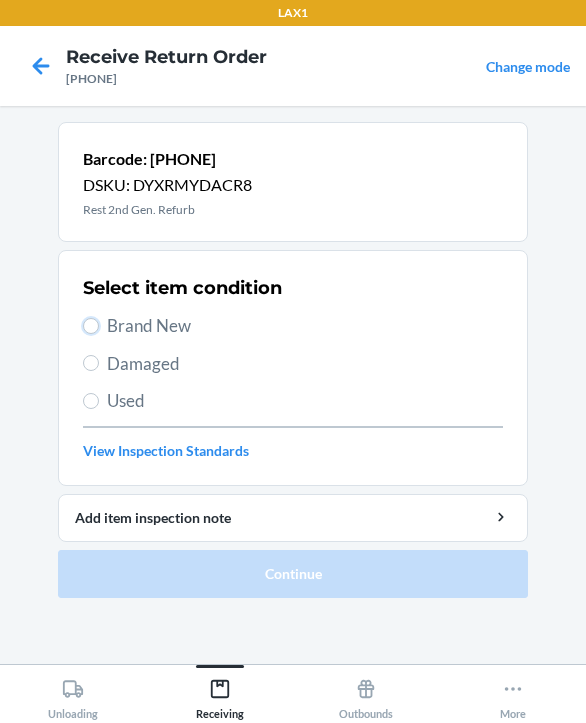 click on "Brand New" at bounding box center [91, 326] 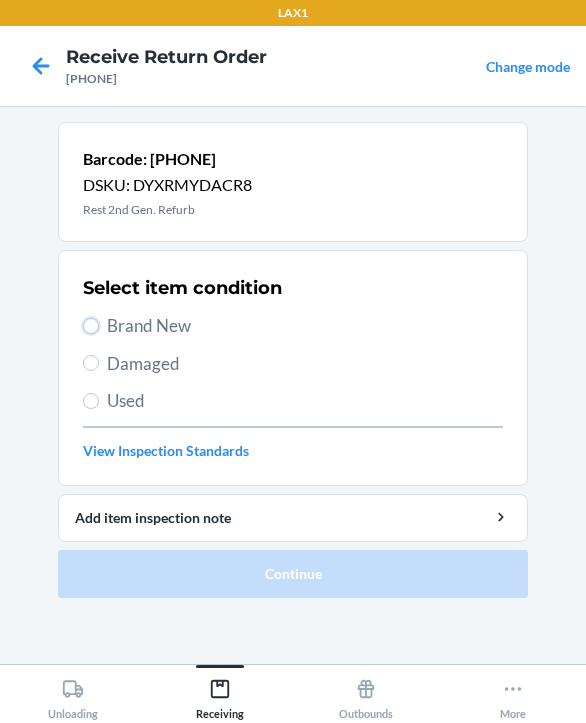radio on "true" 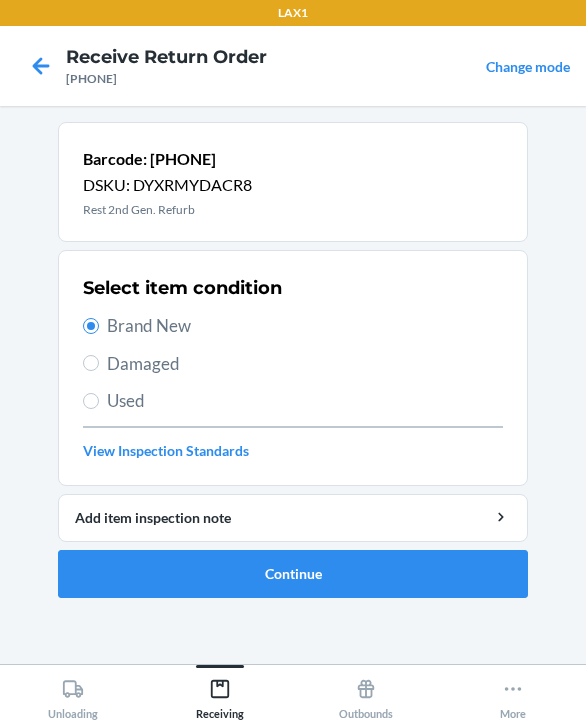 drag, startPoint x: 164, startPoint y: 358, endPoint x: 334, endPoint y: 281, distance: 186.62529 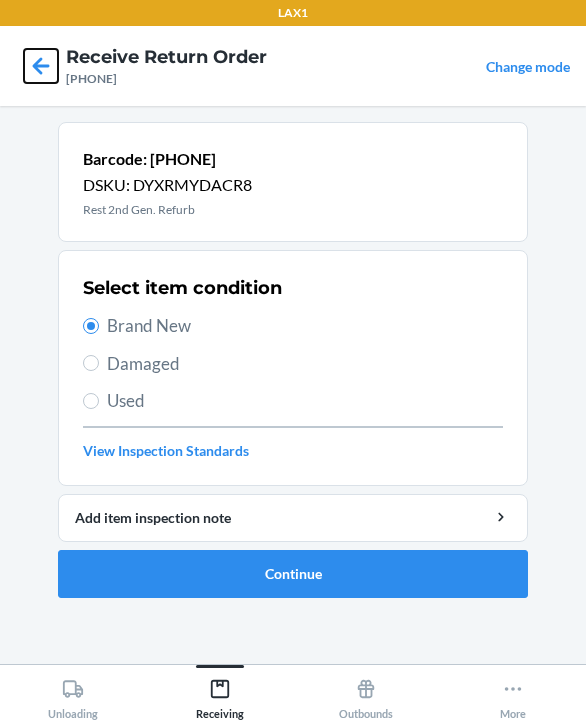 click 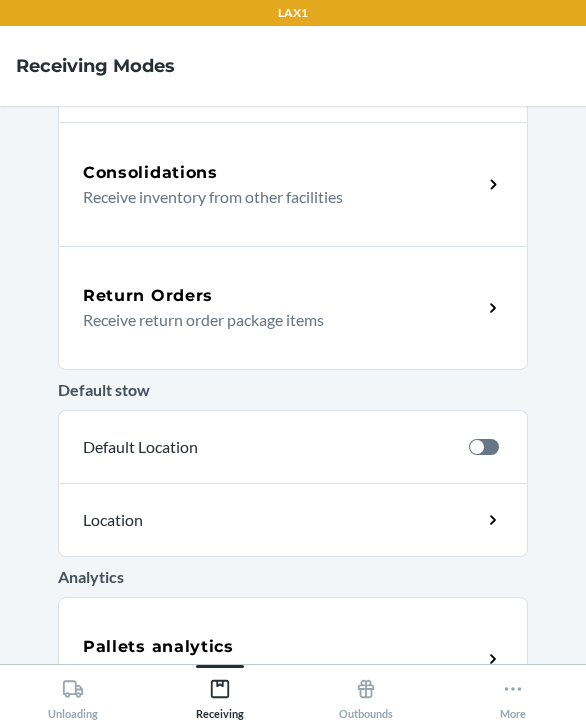 scroll, scrollTop: 500, scrollLeft: 0, axis: vertical 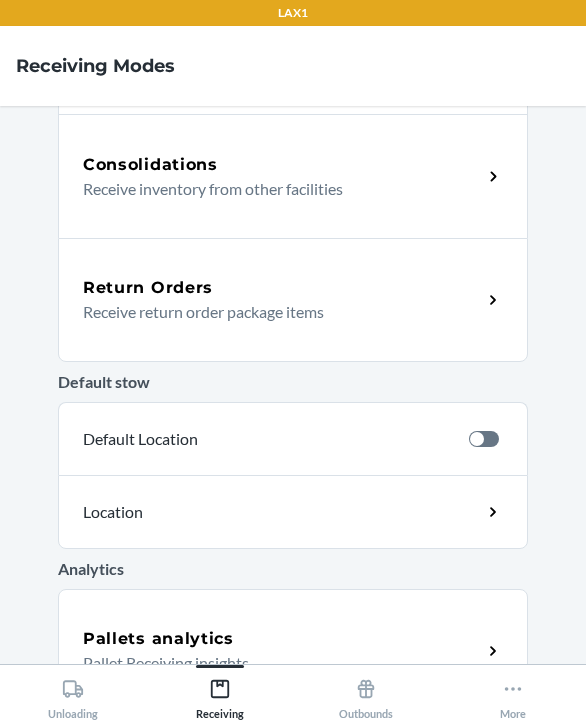 click on "Return Orders" at bounding box center [282, 288] 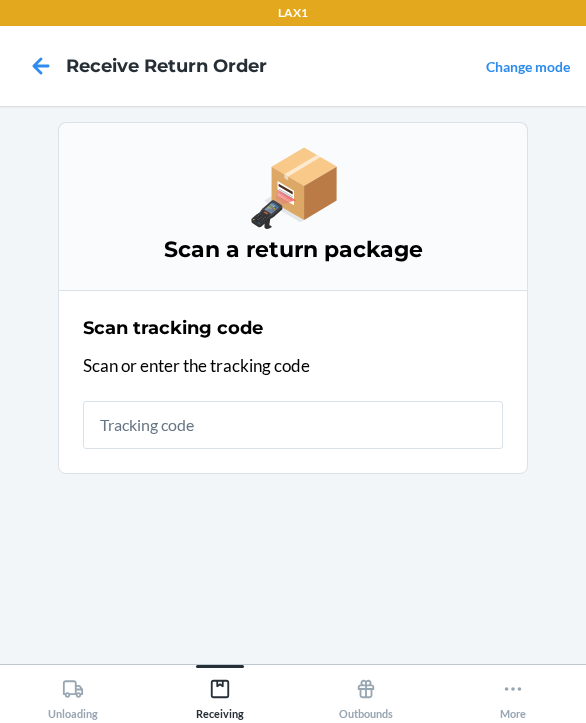 scroll, scrollTop: 0, scrollLeft: 0, axis: both 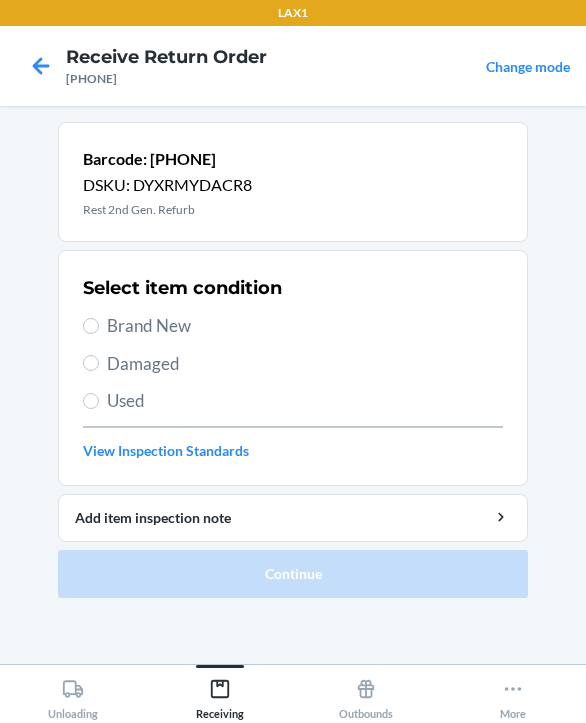click on "Brand New" at bounding box center [305, 326] 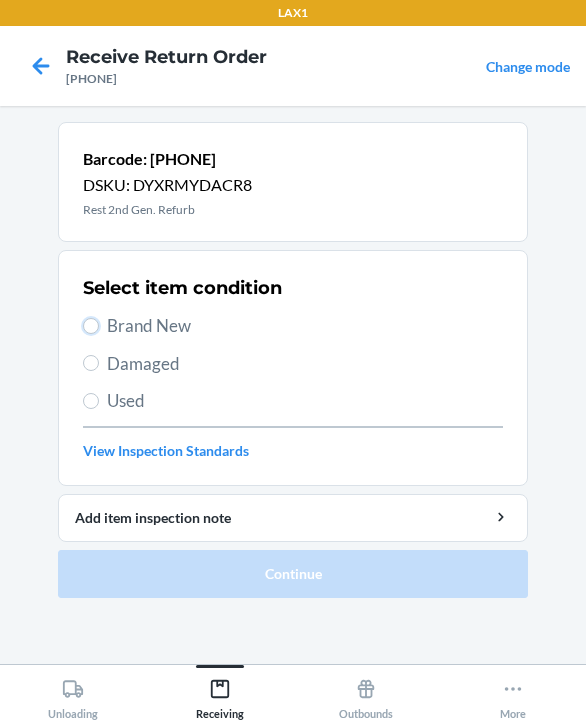 click on "Brand New" at bounding box center (91, 326) 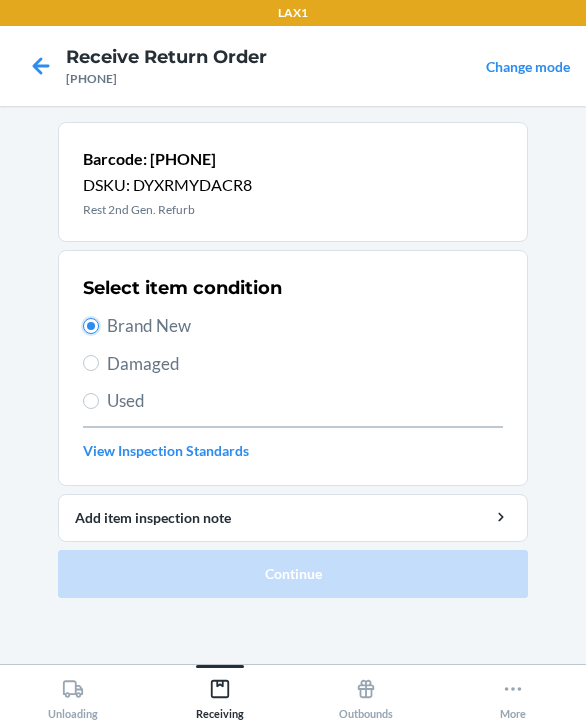 radio on "true" 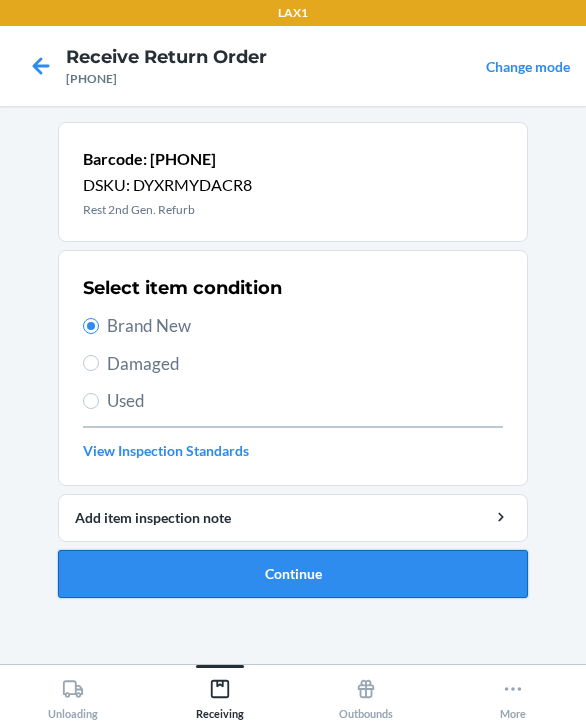 click on "Continue" at bounding box center [293, 574] 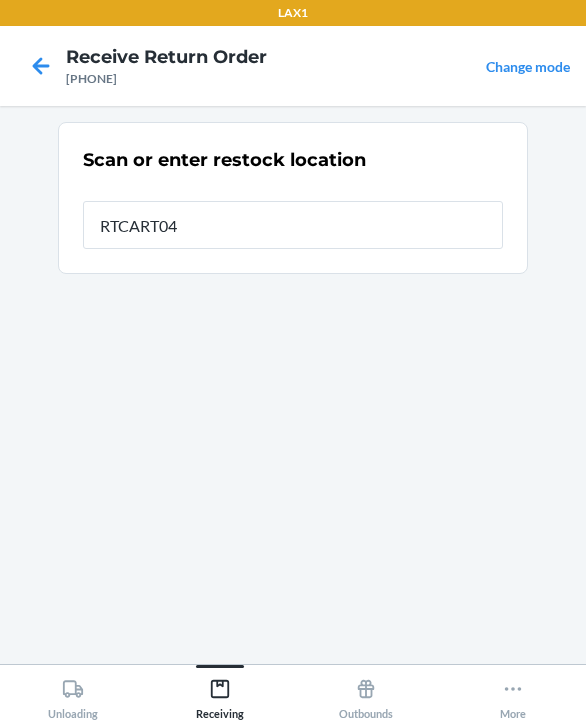 type on "RTCART047" 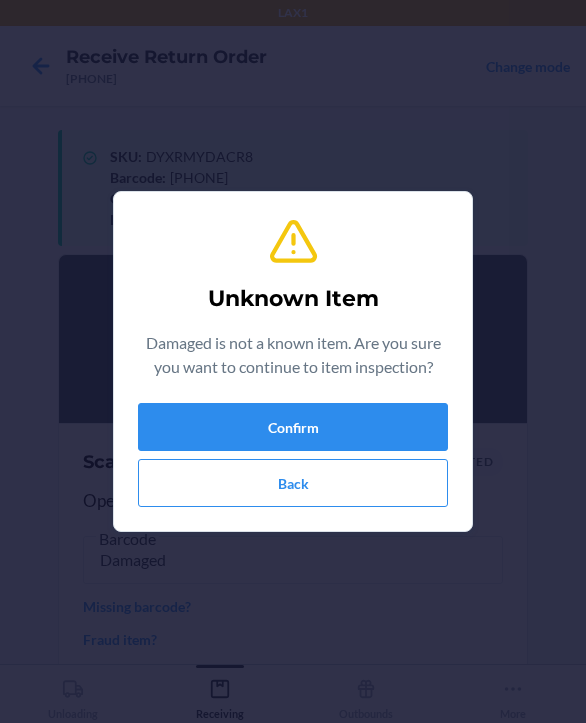 click on "Damaged is not a known item. Are you sure you want to continue to item inspection?" at bounding box center [293, 355] 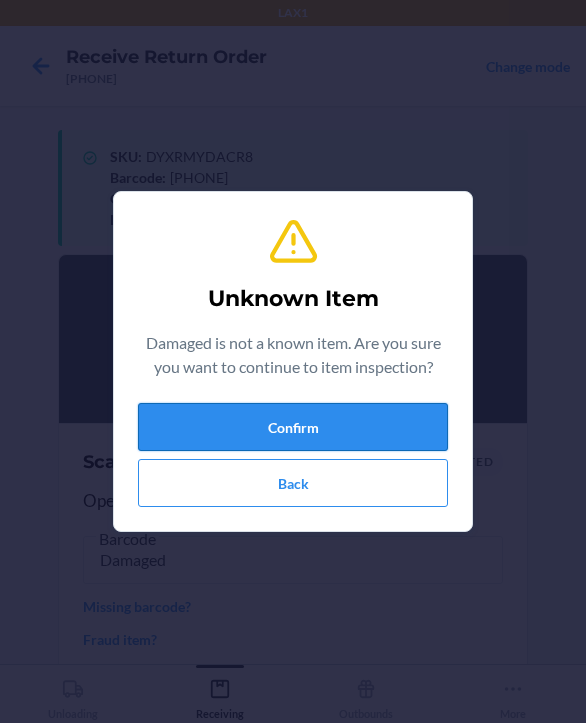 click on "Confirm" at bounding box center (293, 427) 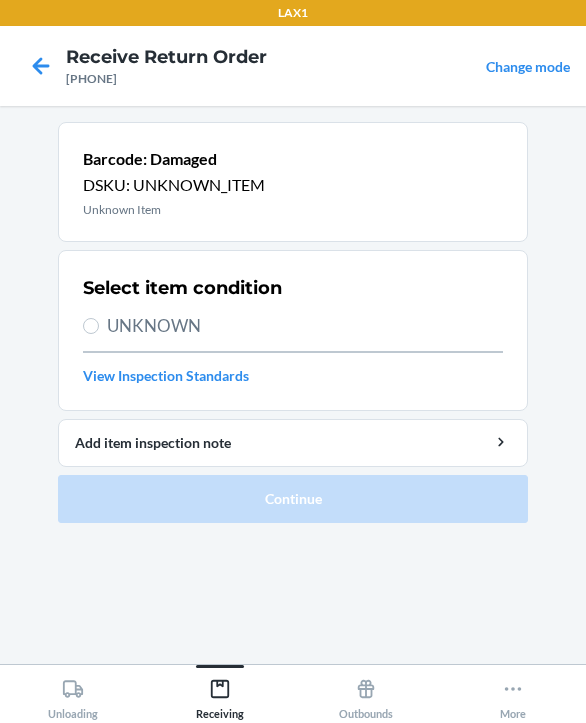 click on "UNKNOWN" at bounding box center (305, 326) 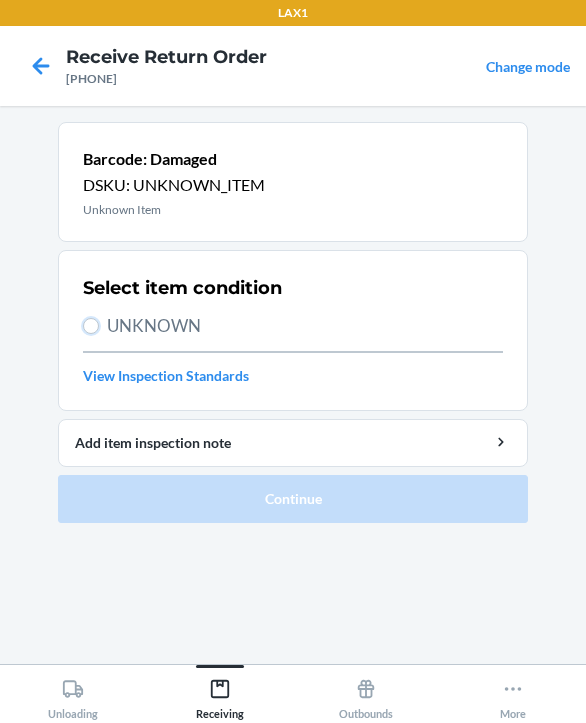 click on "UNKNOWN" at bounding box center [91, 326] 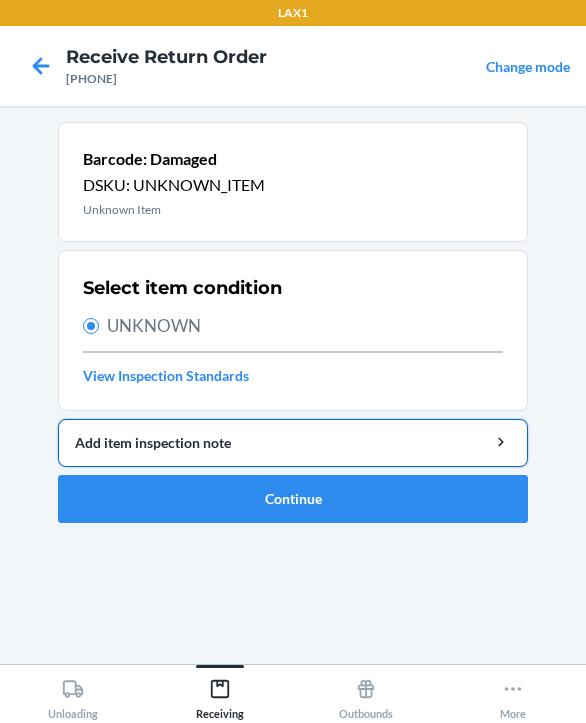 click on "Add item inspection note" at bounding box center (293, 442) 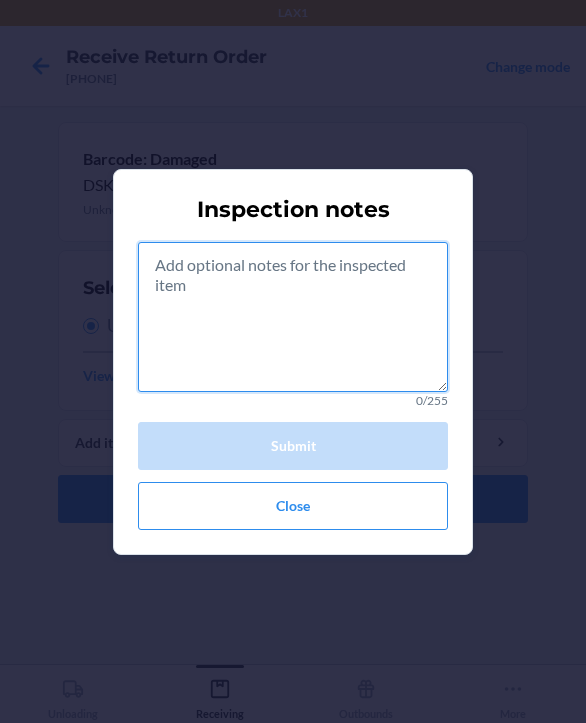 drag, startPoint x: 277, startPoint y: 354, endPoint x: 175, endPoint y: 312, distance: 110.308655 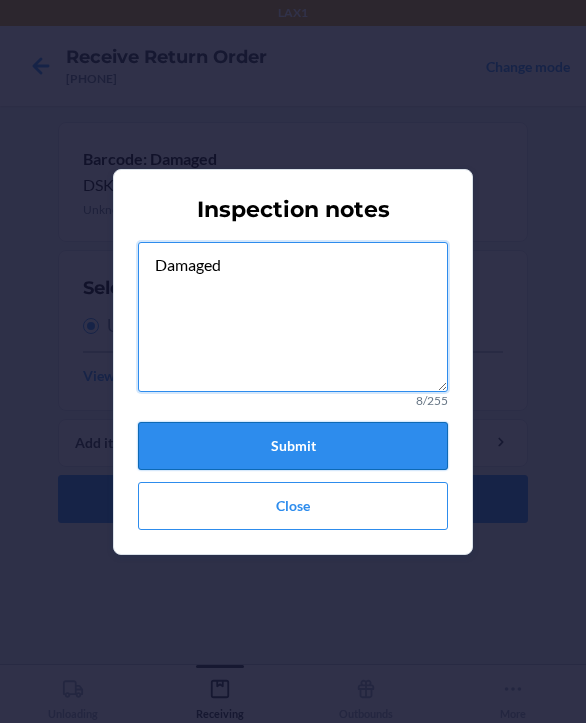 type on "Damaged" 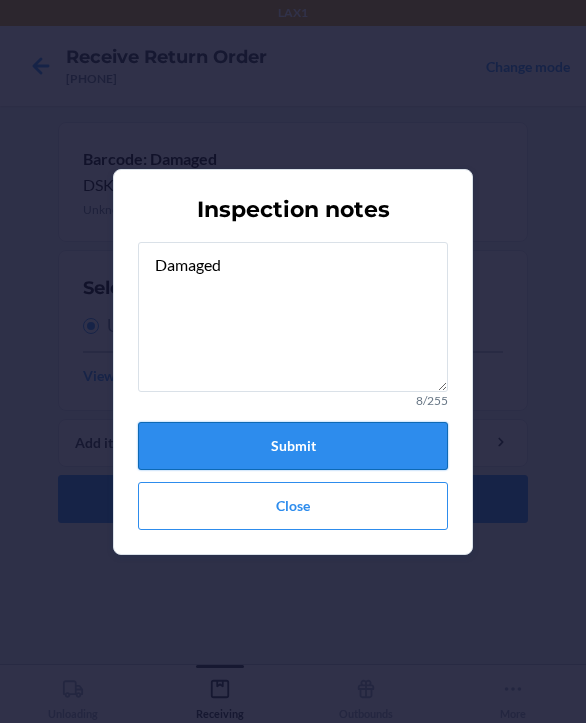 click on "Submit" at bounding box center [293, 446] 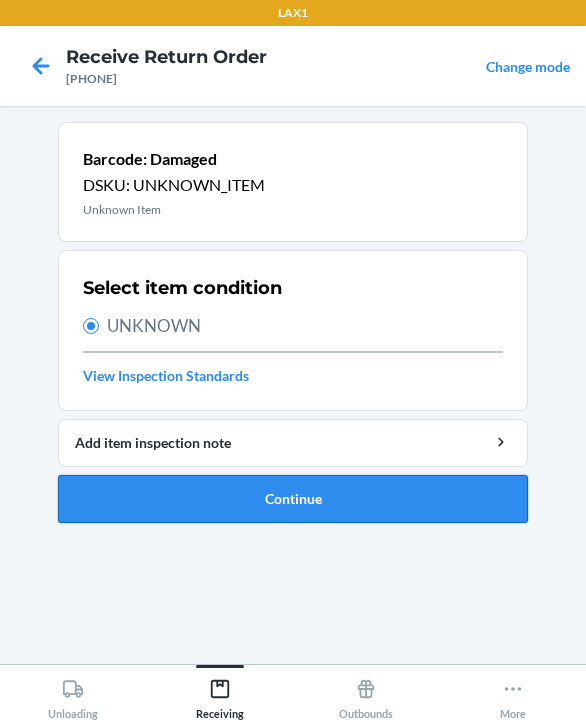 click on "Continue" at bounding box center (293, 499) 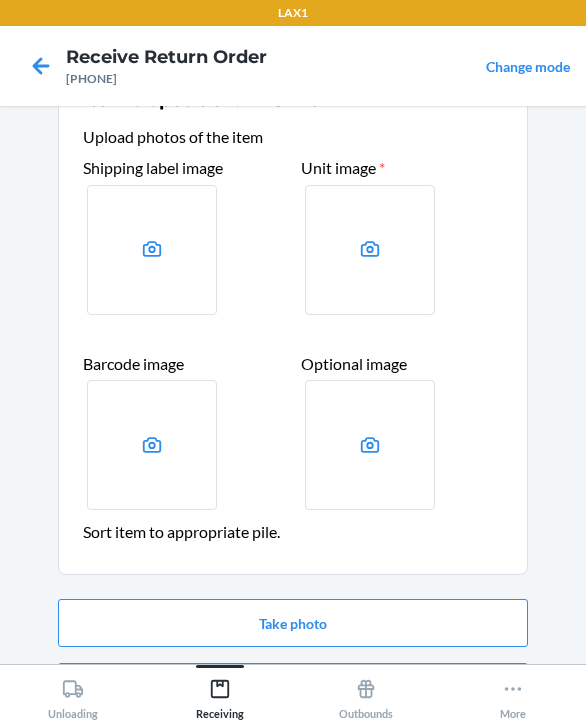 scroll, scrollTop: 123, scrollLeft: 0, axis: vertical 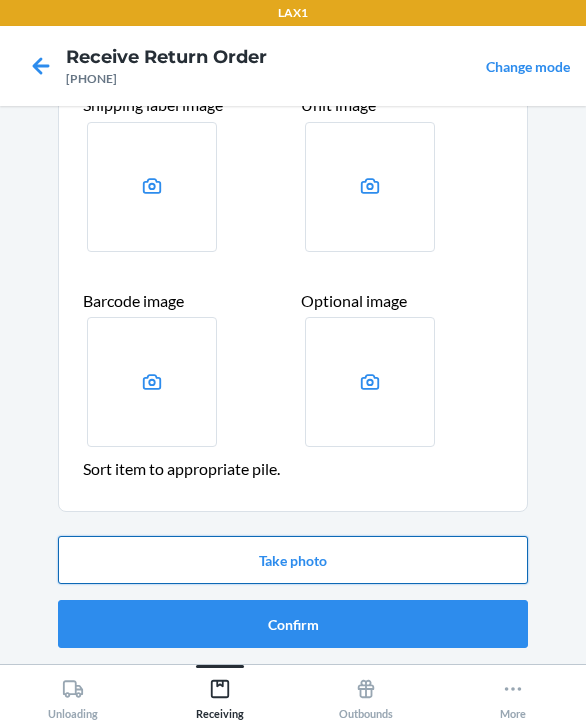 click on "Take photo" at bounding box center [293, 560] 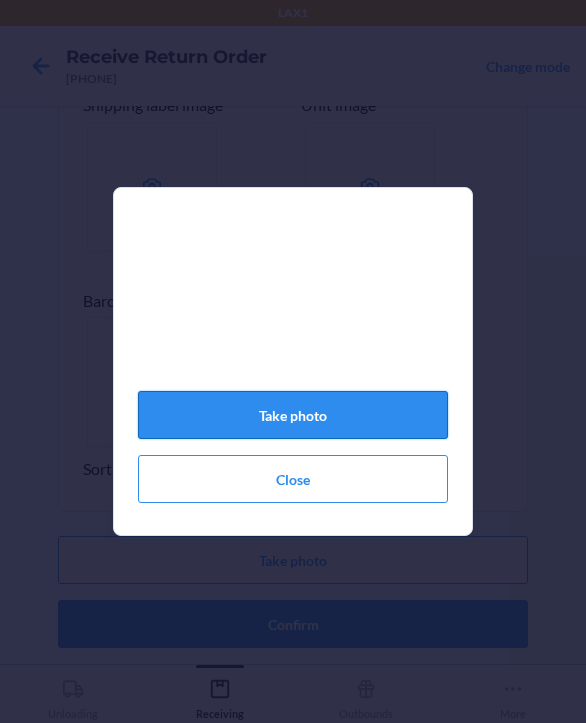 click on "Take photo" 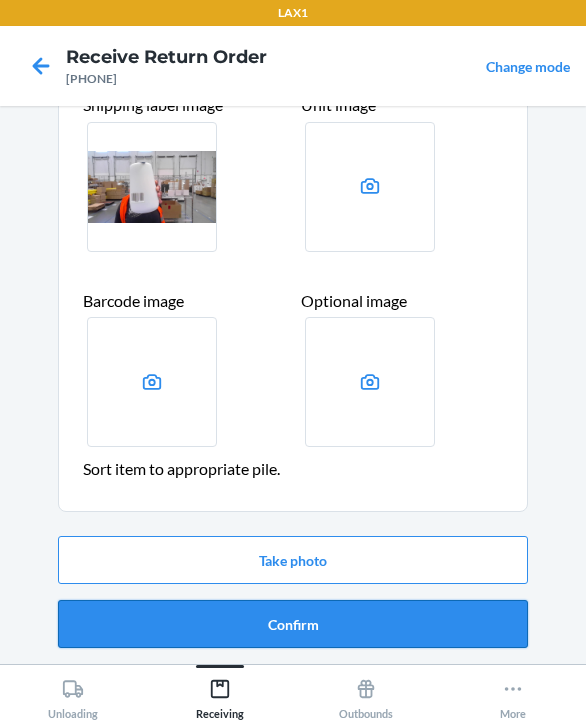 click on "Confirm" at bounding box center (293, 624) 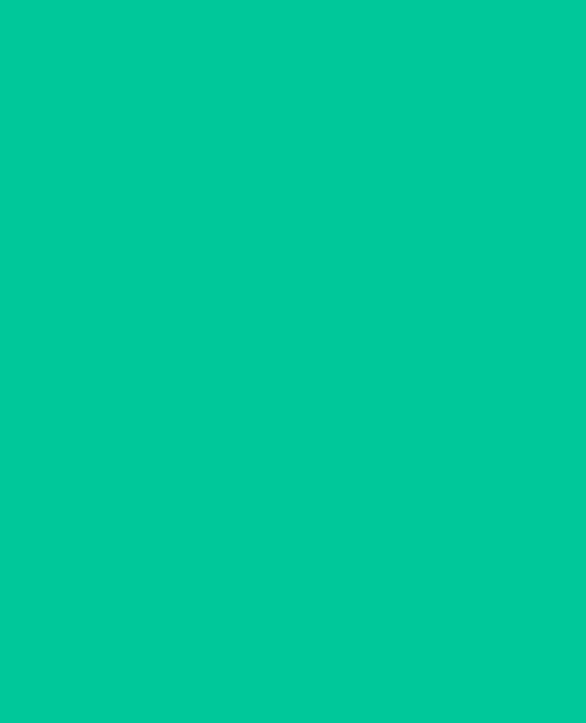 scroll, scrollTop: 0, scrollLeft: 0, axis: both 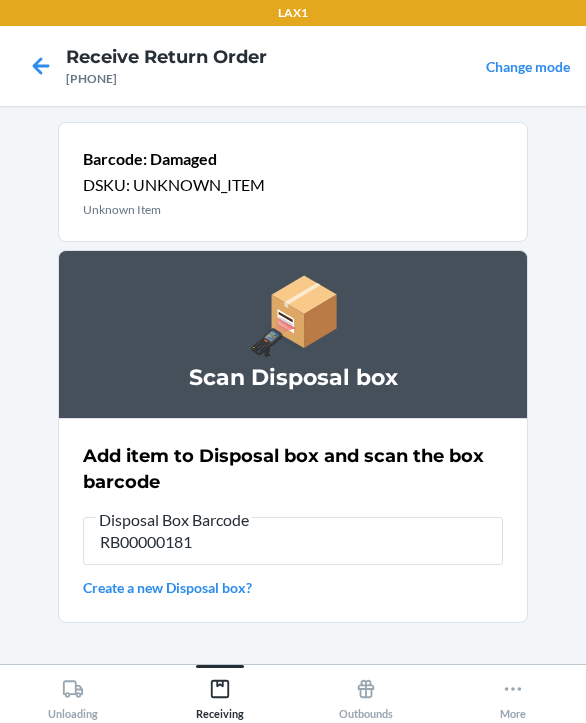 type on "RB000001819" 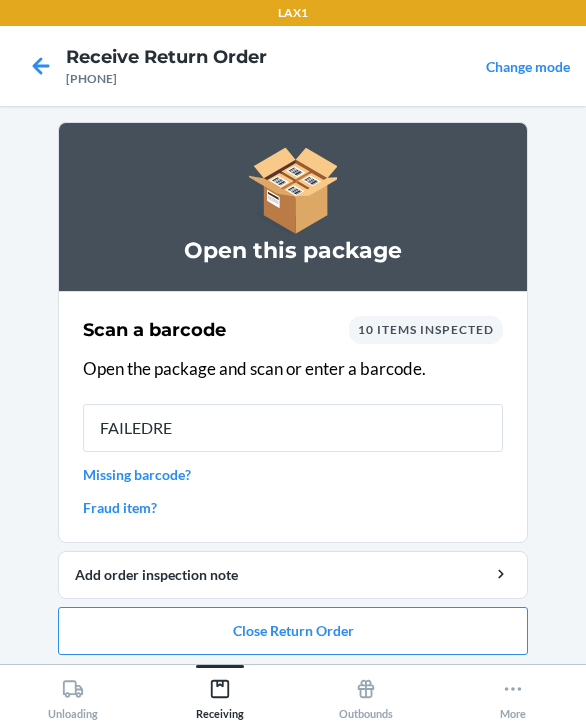 type on "FAILEDRES" 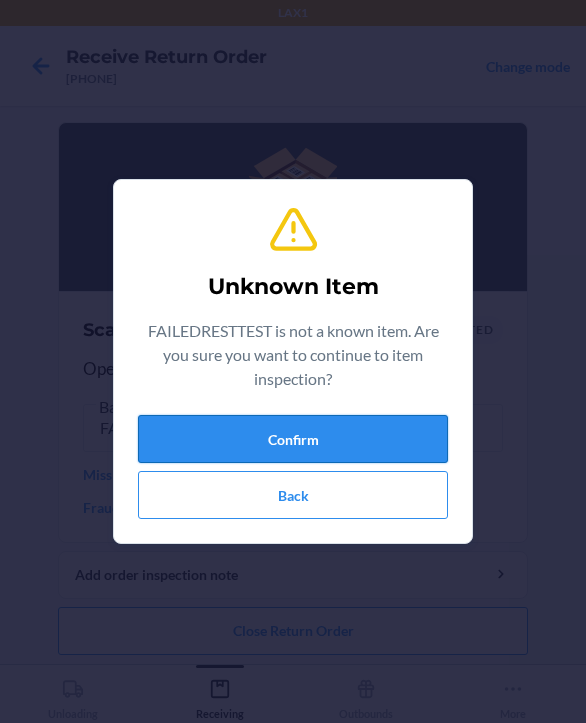click on "Confirm" at bounding box center [293, 439] 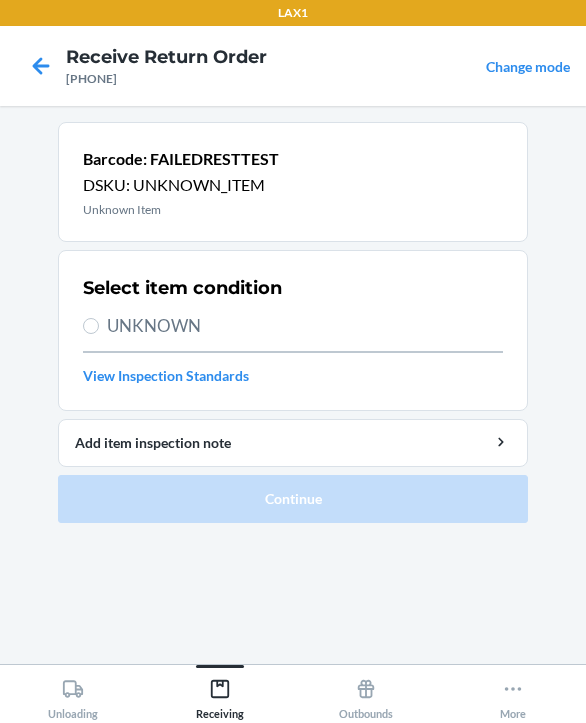 click on "UNKNOWN" at bounding box center (305, 326) 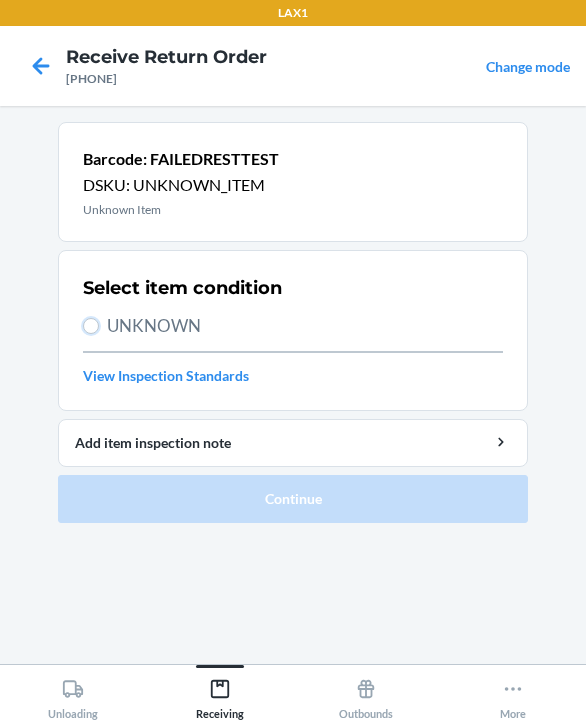 click on "UNKNOWN" at bounding box center (91, 326) 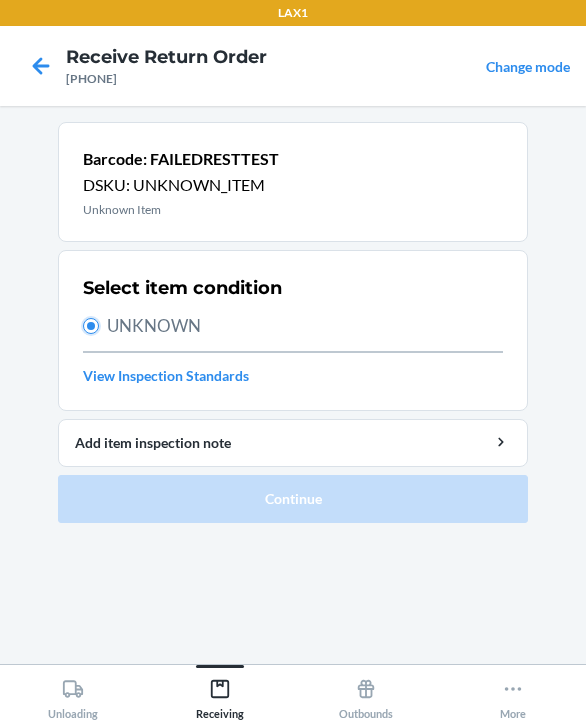 radio on "true" 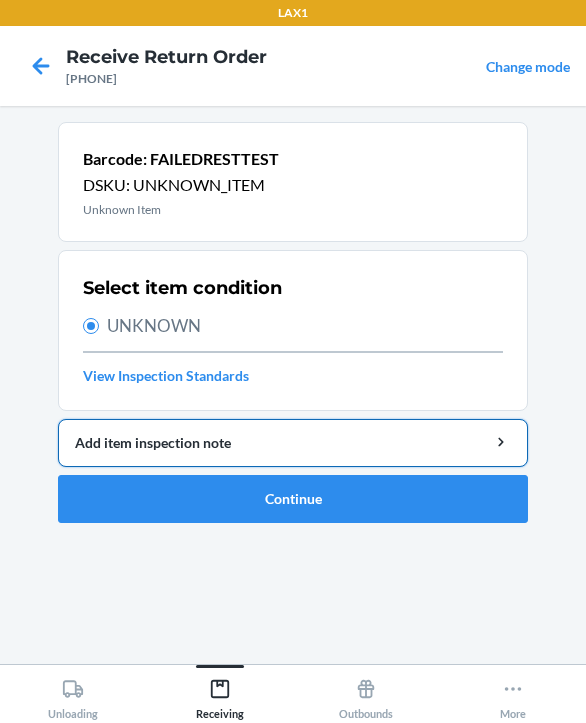 click on "Add item inspection note" at bounding box center [293, 442] 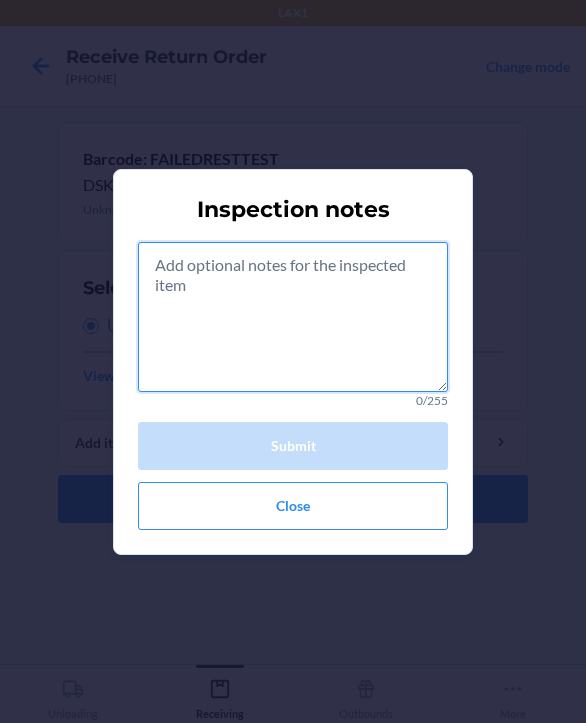 click at bounding box center [293, 317] 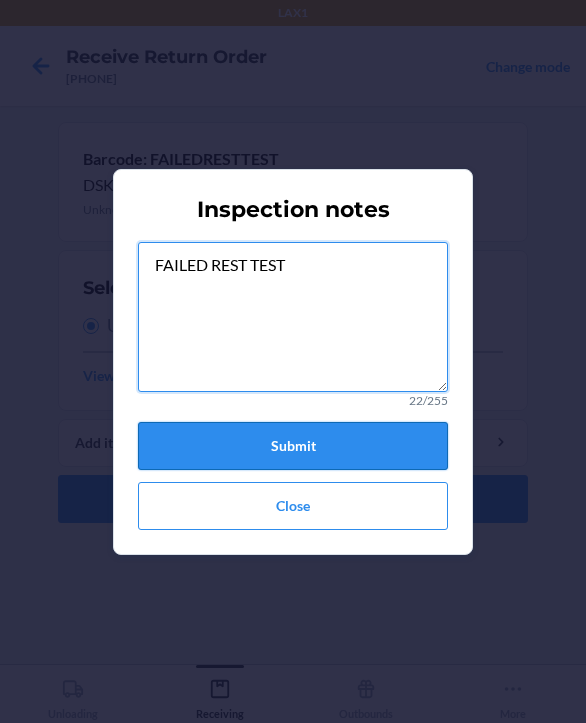 type on "FAILED REST TEST" 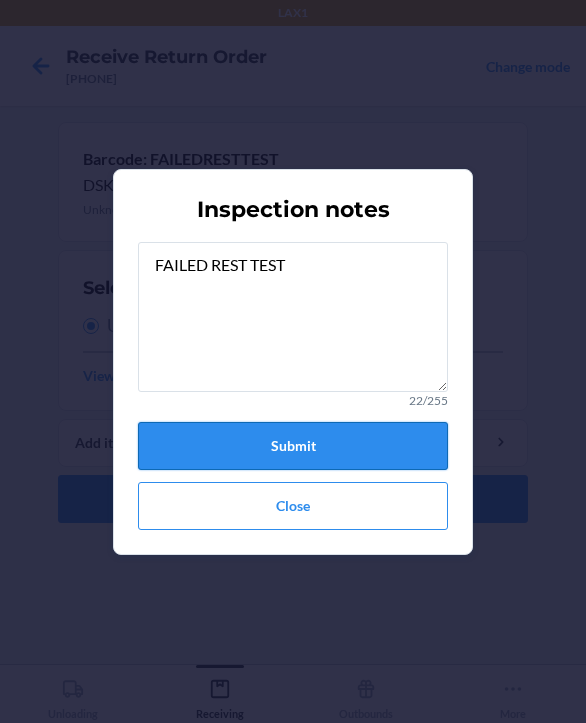 click on "Submit" at bounding box center [293, 446] 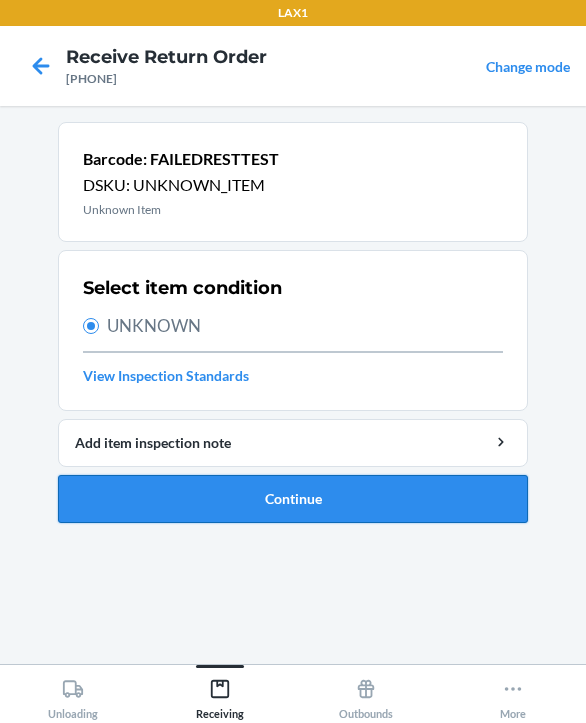 click on "Continue" at bounding box center (293, 499) 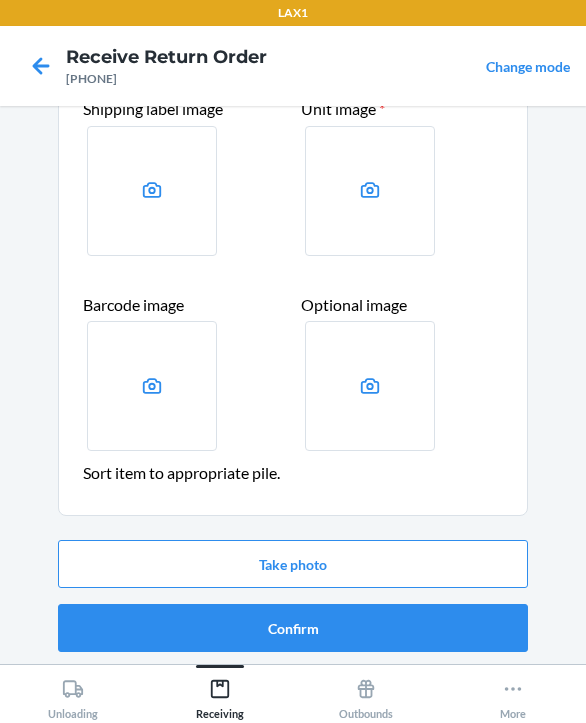 scroll, scrollTop: 123, scrollLeft: 0, axis: vertical 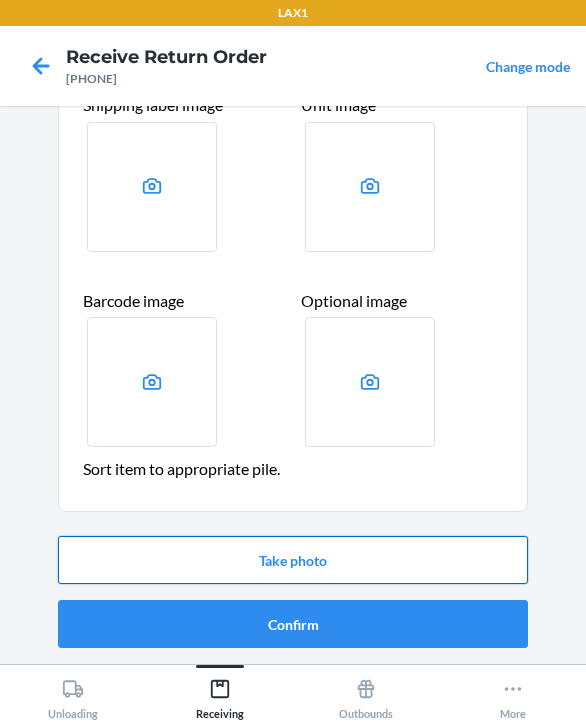 click on "Take photo" at bounding box center [293, 560] 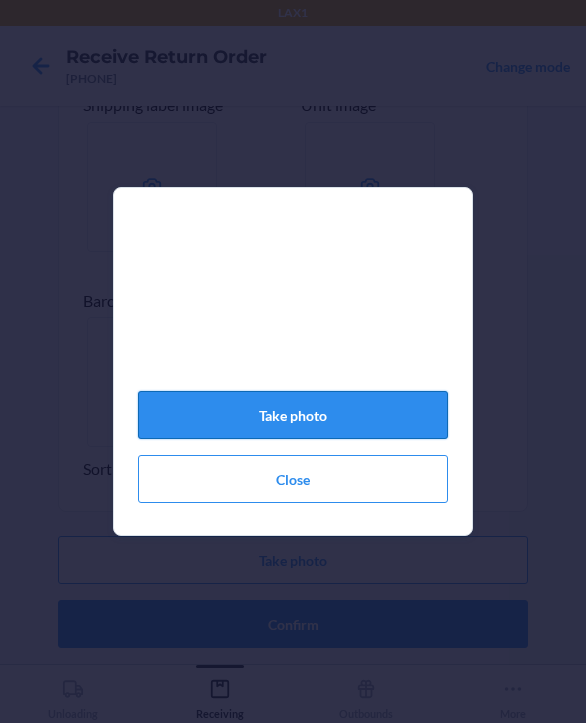 click on "Take photo" 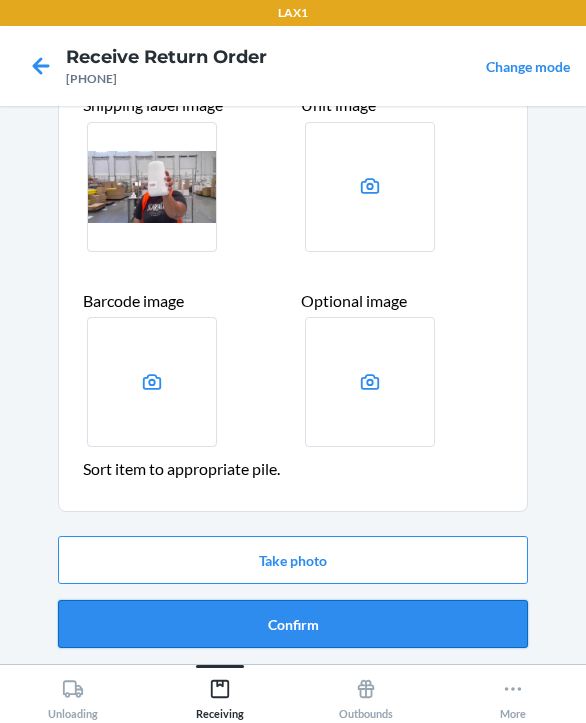 click on "Confirm" at bounding box center [293, 624] 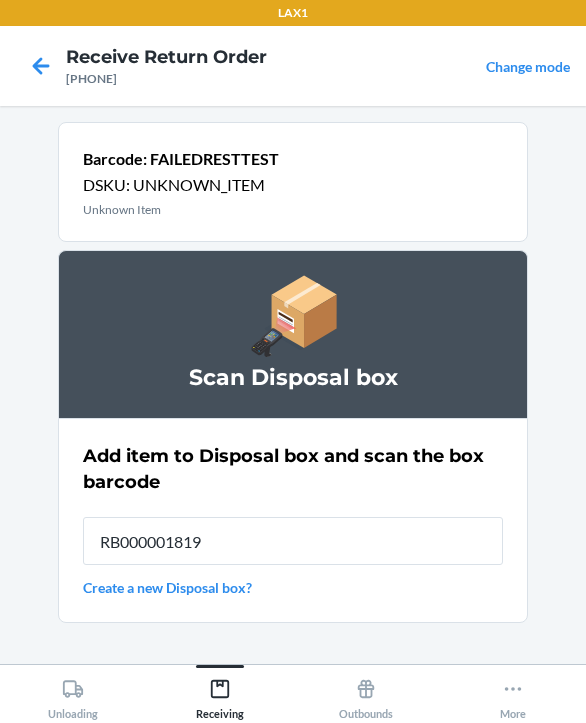 type on "RB000001819" 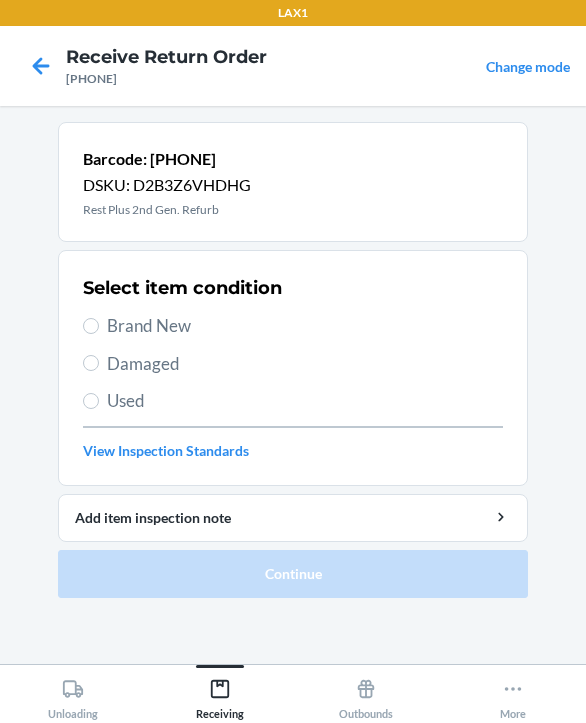 click on "Brand New" at bounding box center (305, 326) 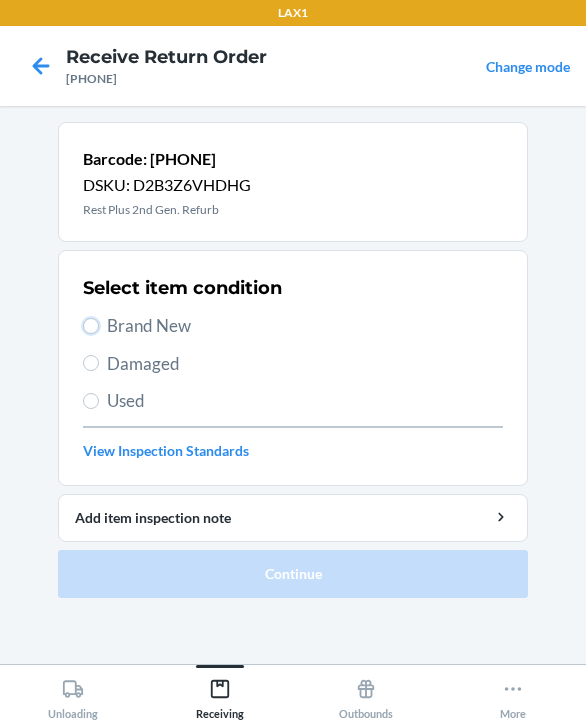 click on "Brand New" at bounding box center [91, 326] 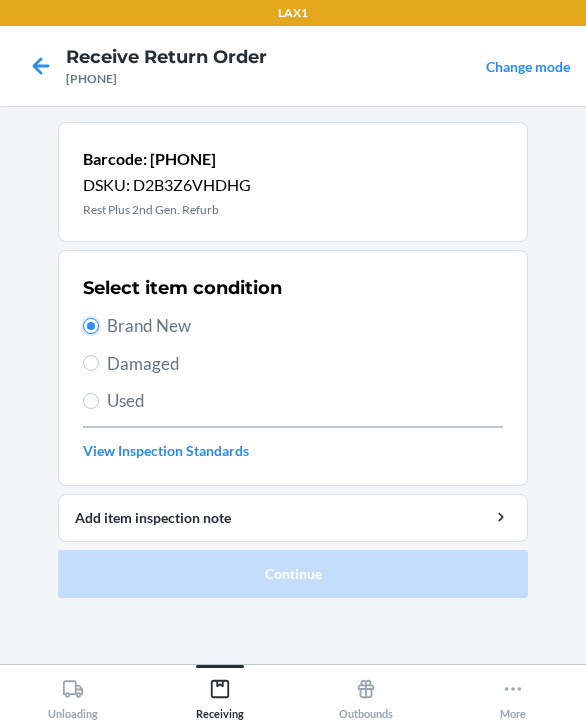 radio on "true" 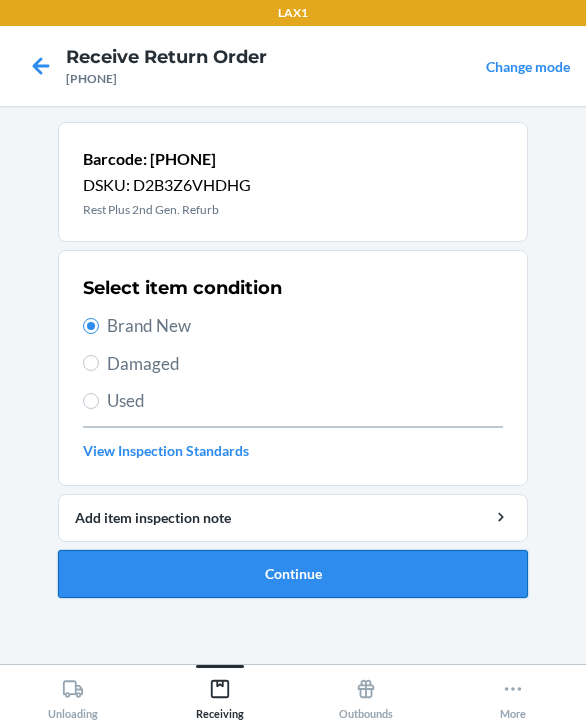 click on "Continue" at bounding box center (293, 574) 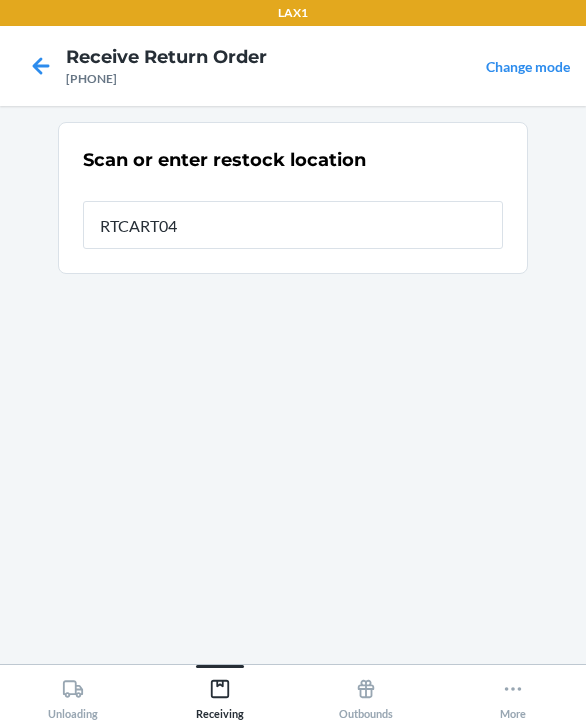 type on "RTCART047" 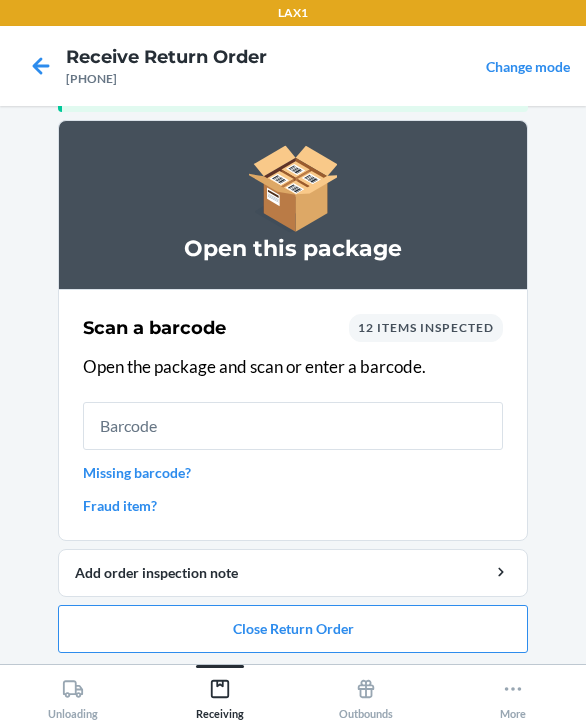 scroll, scrollTop: 139, scrollLeft: 0, axis: vertical 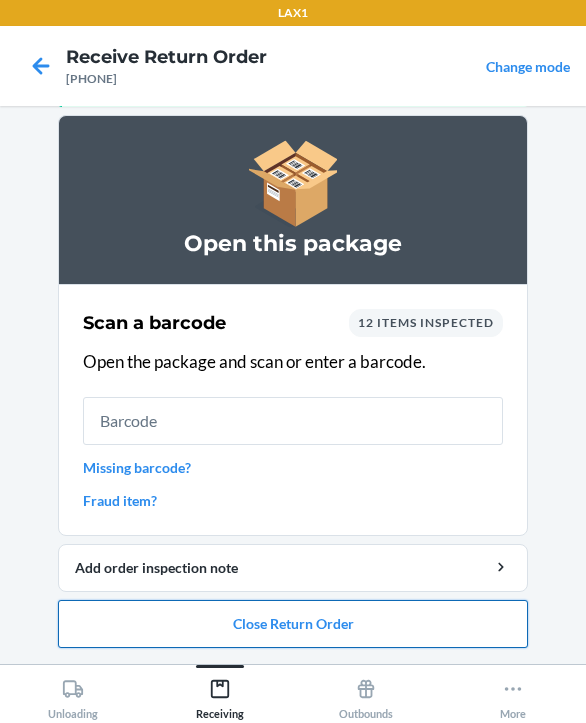 click on "Close Return Order" at bounding box center (293, 624) 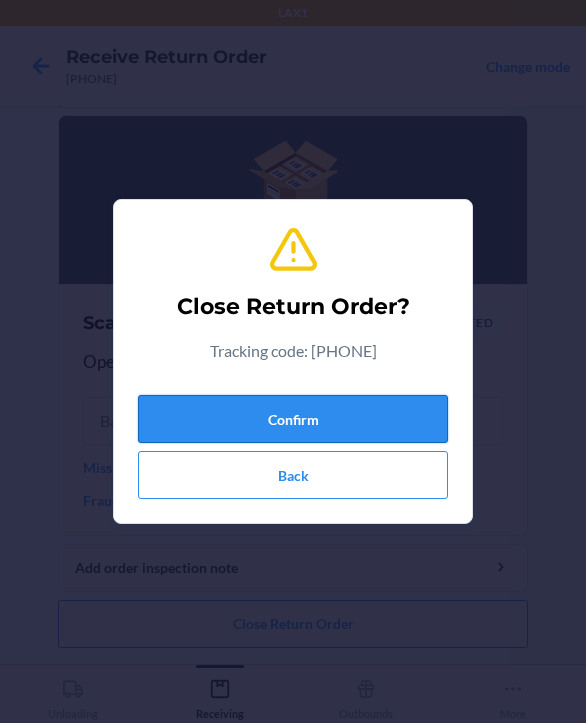 click on "Confirm" at bounding box center (293, 419) 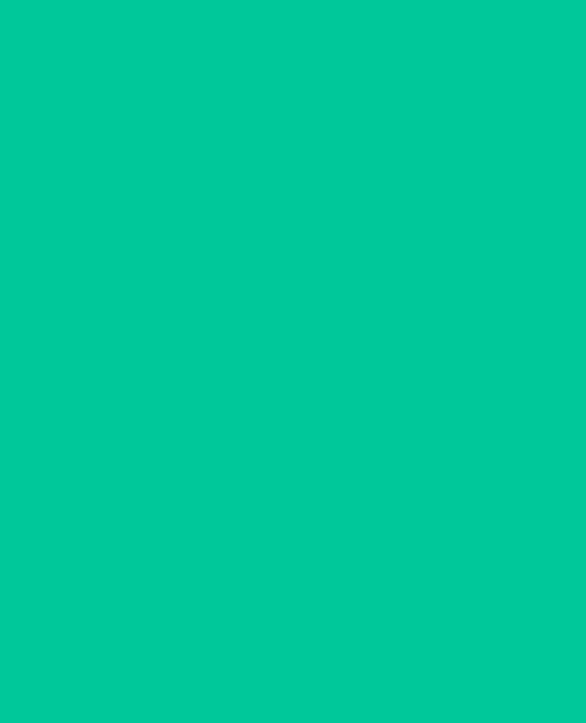 scroll, scrollTop: 0, scrollLeft: 0, axis: both 